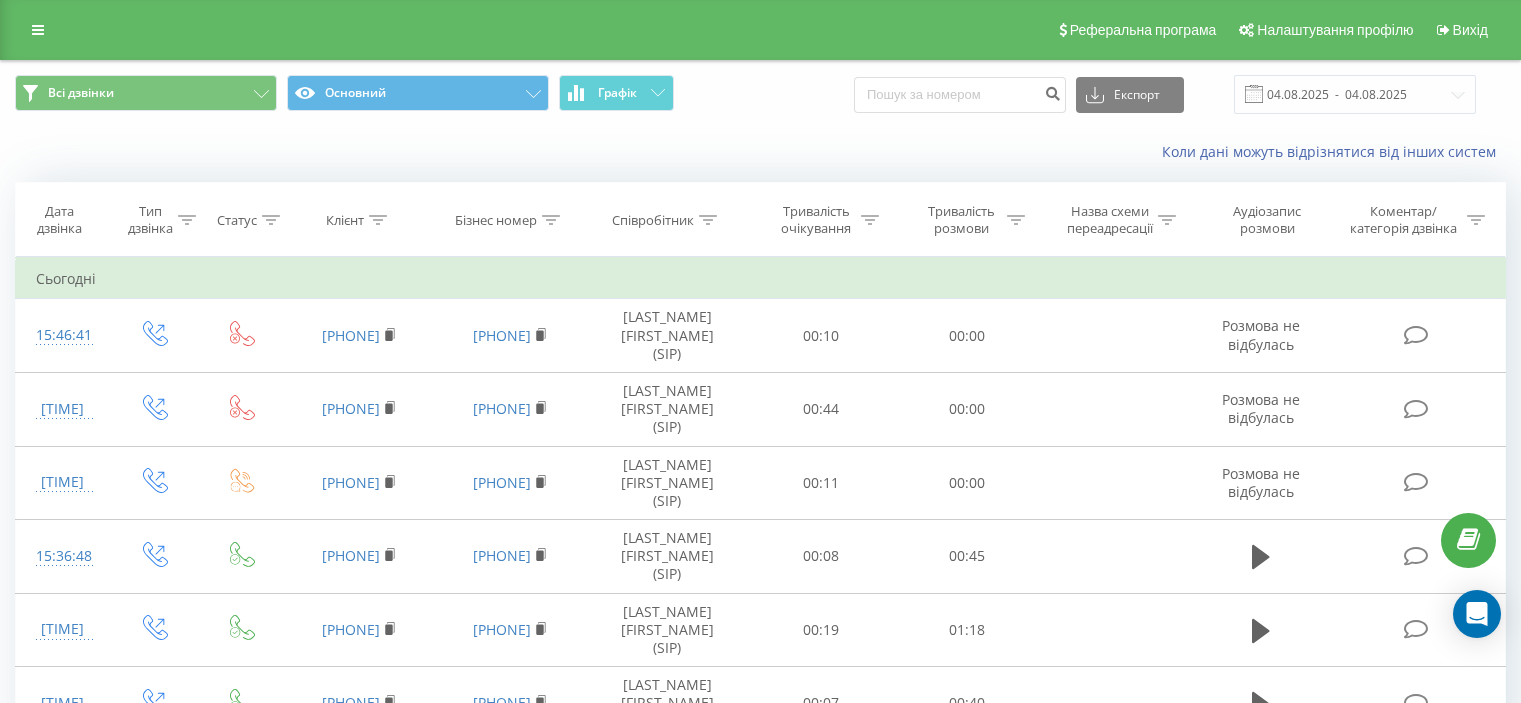 scroll, scrollTop: 0, scrollLeft: 0, axis: both 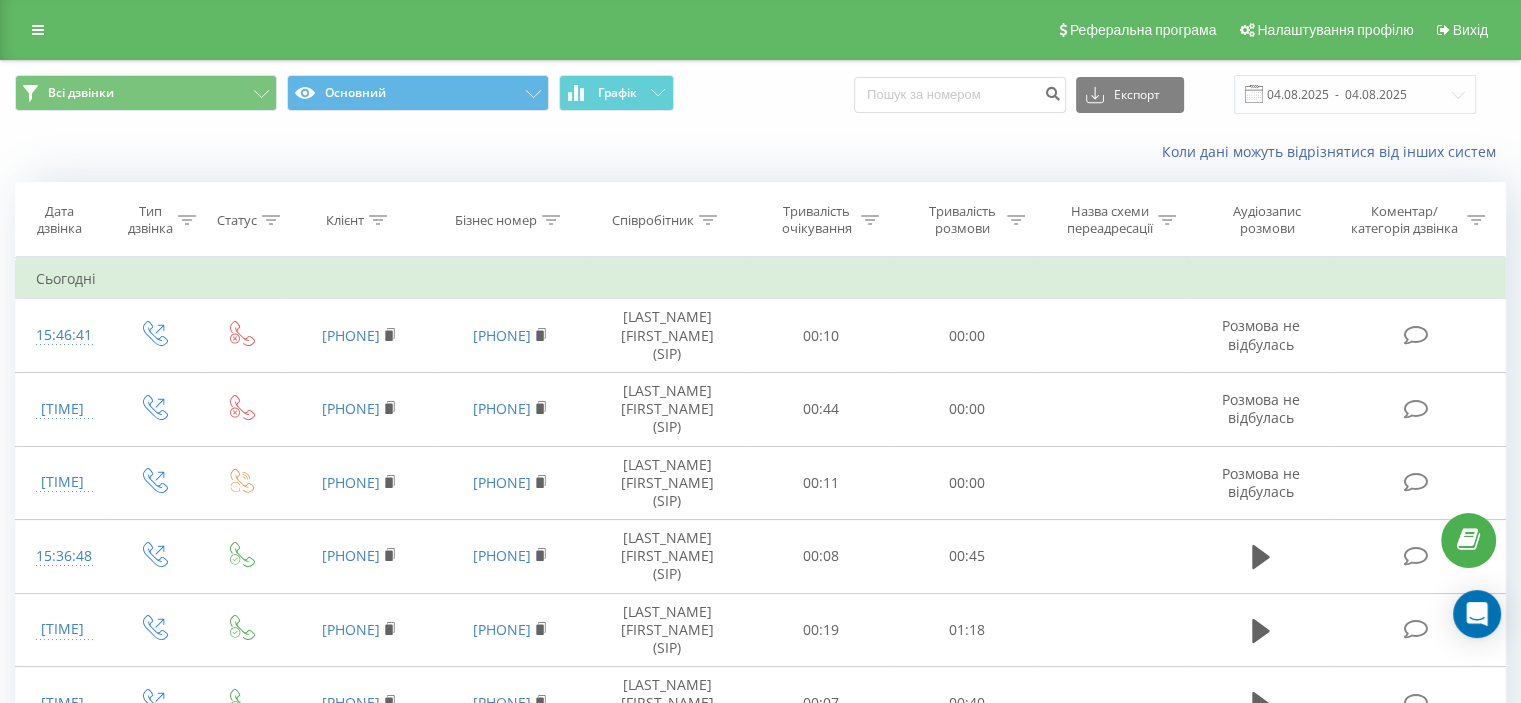 click on "Тривалість розмови" at bounding box center (967, 220) 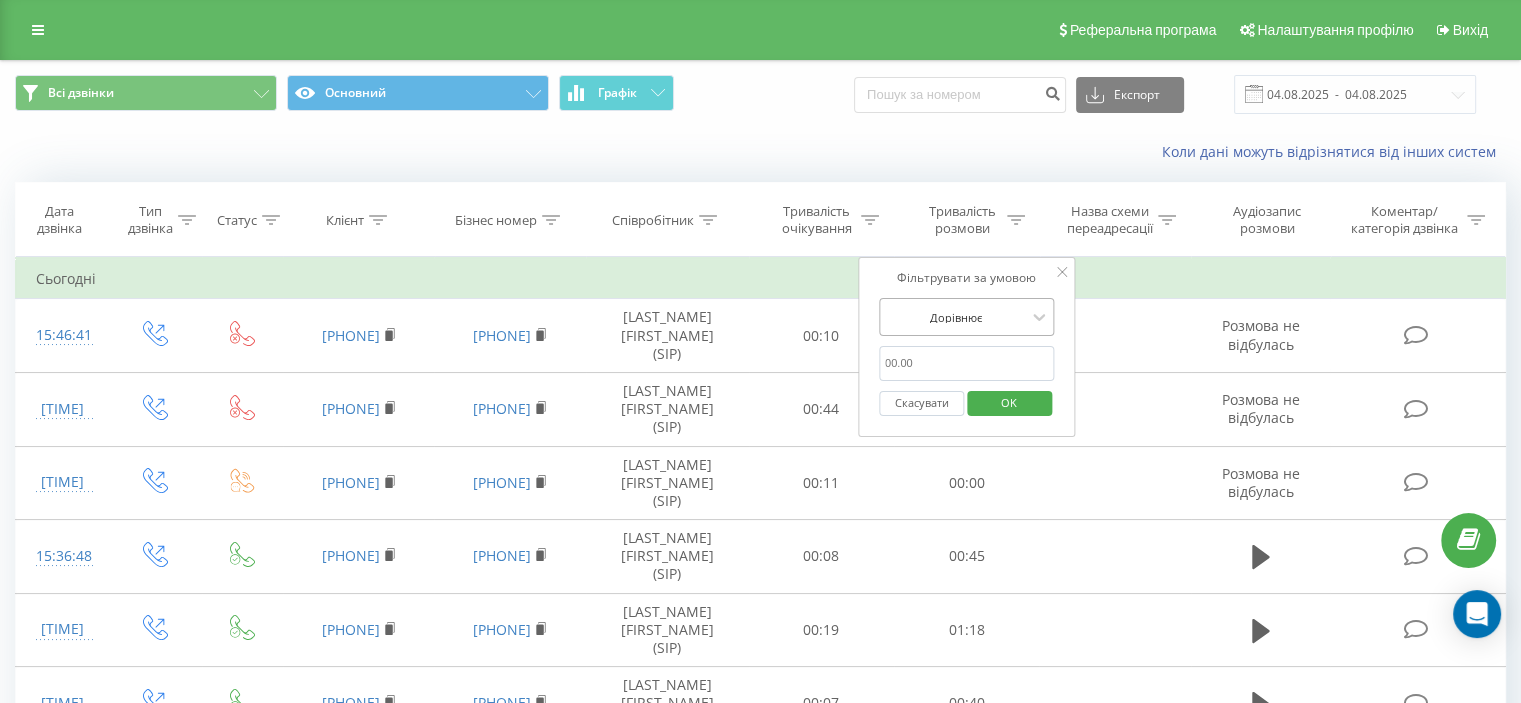 click on "Дорівнює" at bounding box center [956, 317] 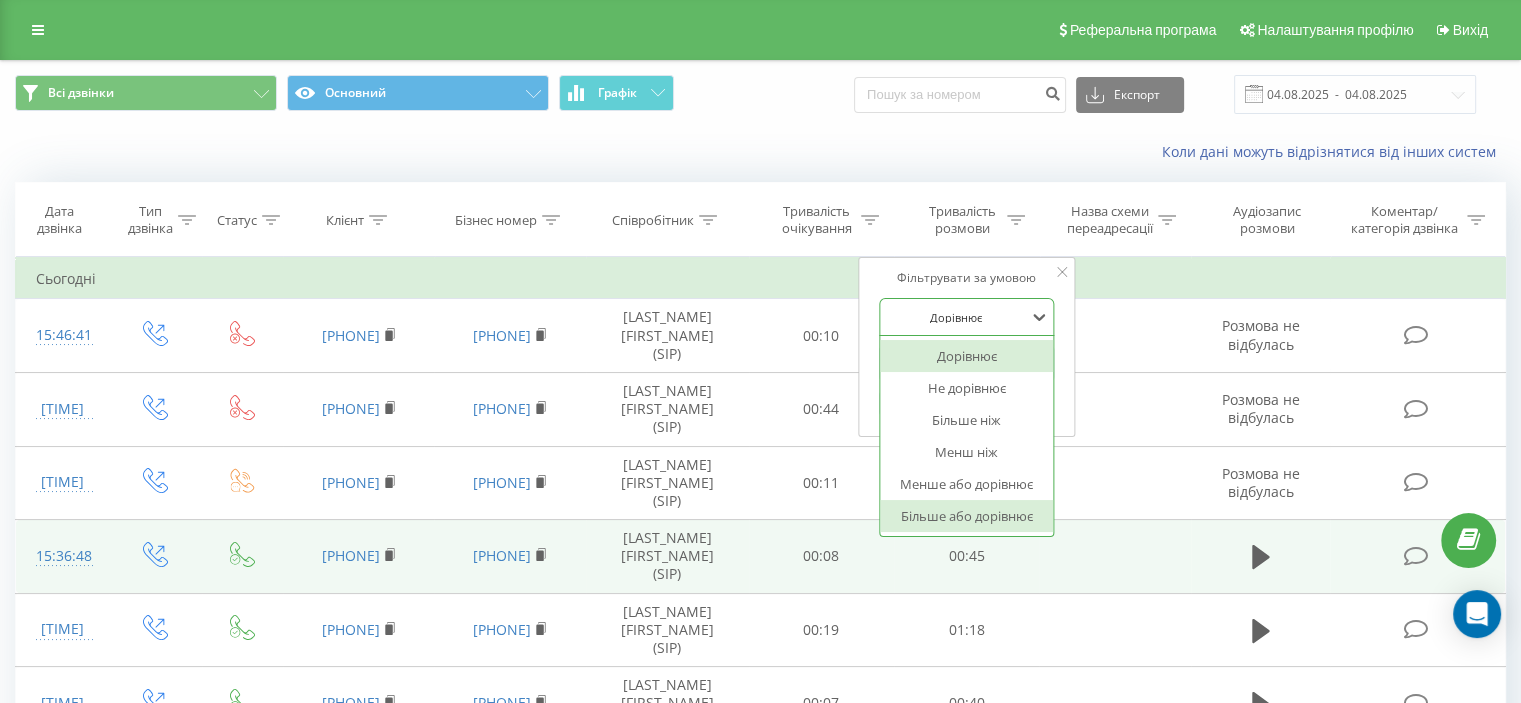 click on "Більше або дорівнює" at bounding box center [967, 516] 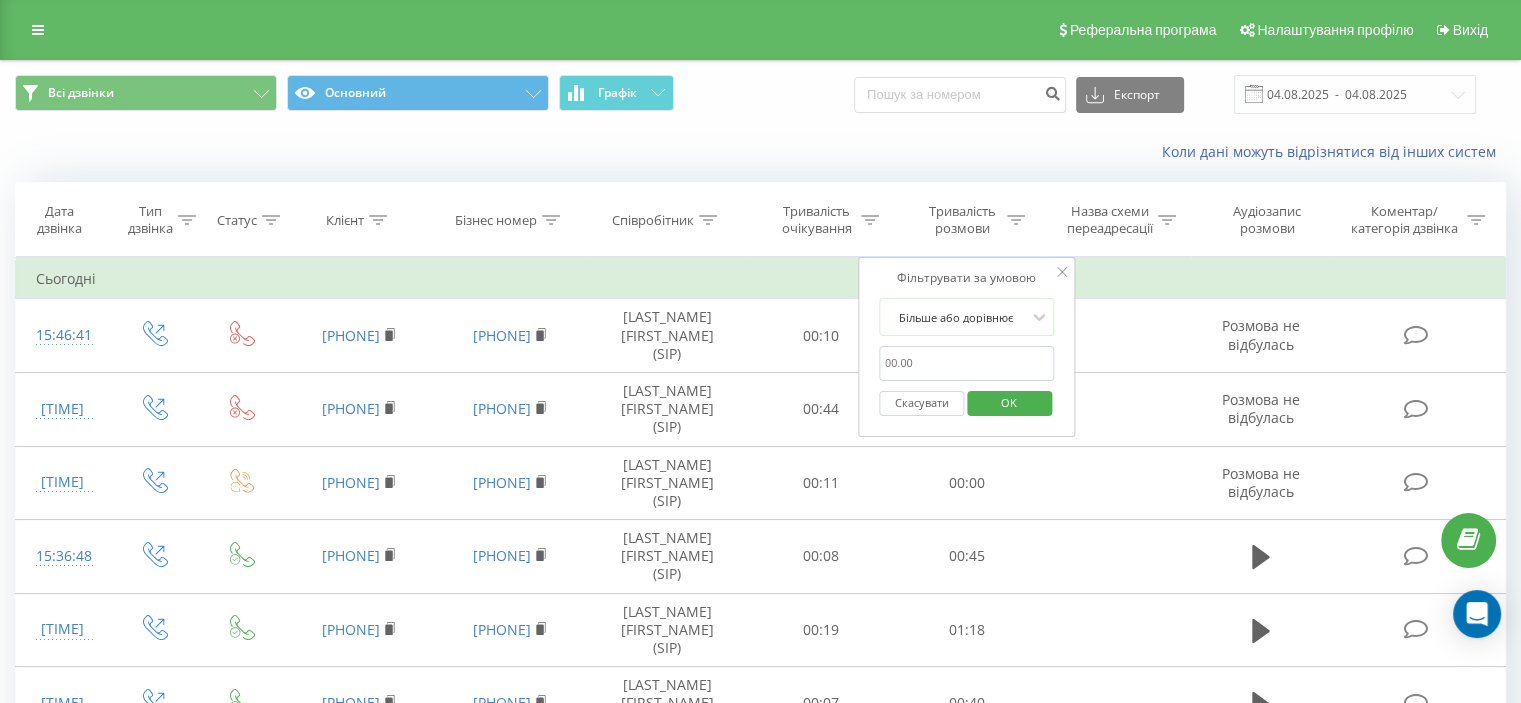 click at bounding box center [967, 363] 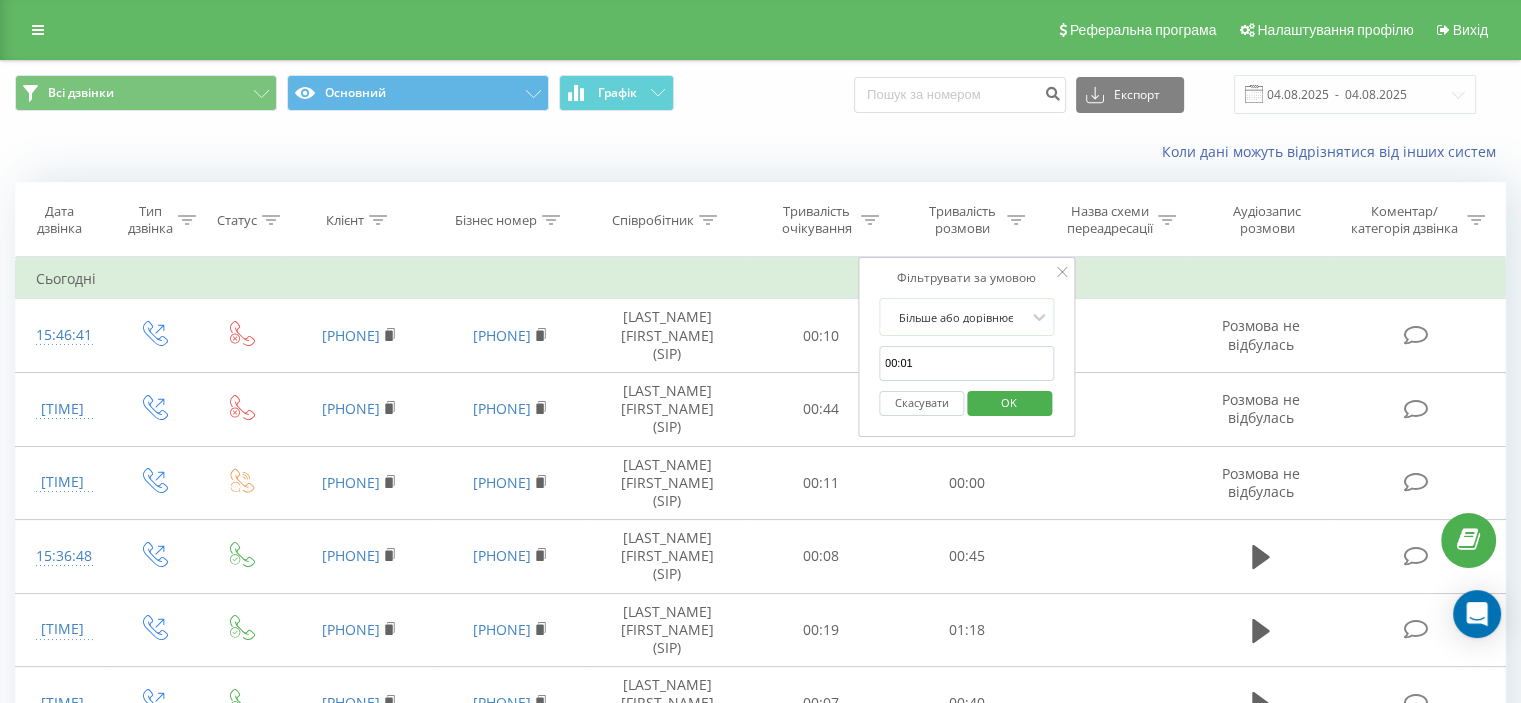 type on "00:01" 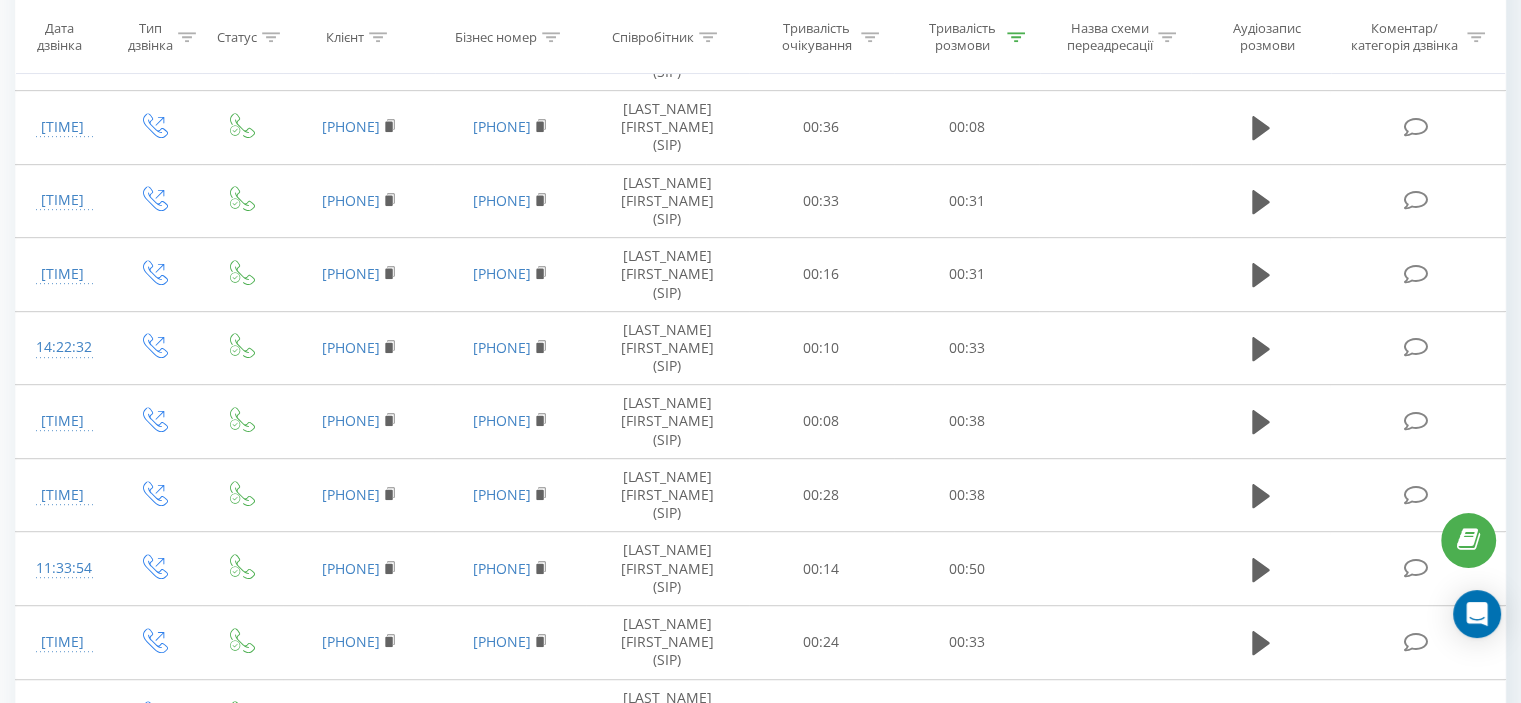 scroll, scrollTop: 945, scrollLeft: 0, axis: vertical 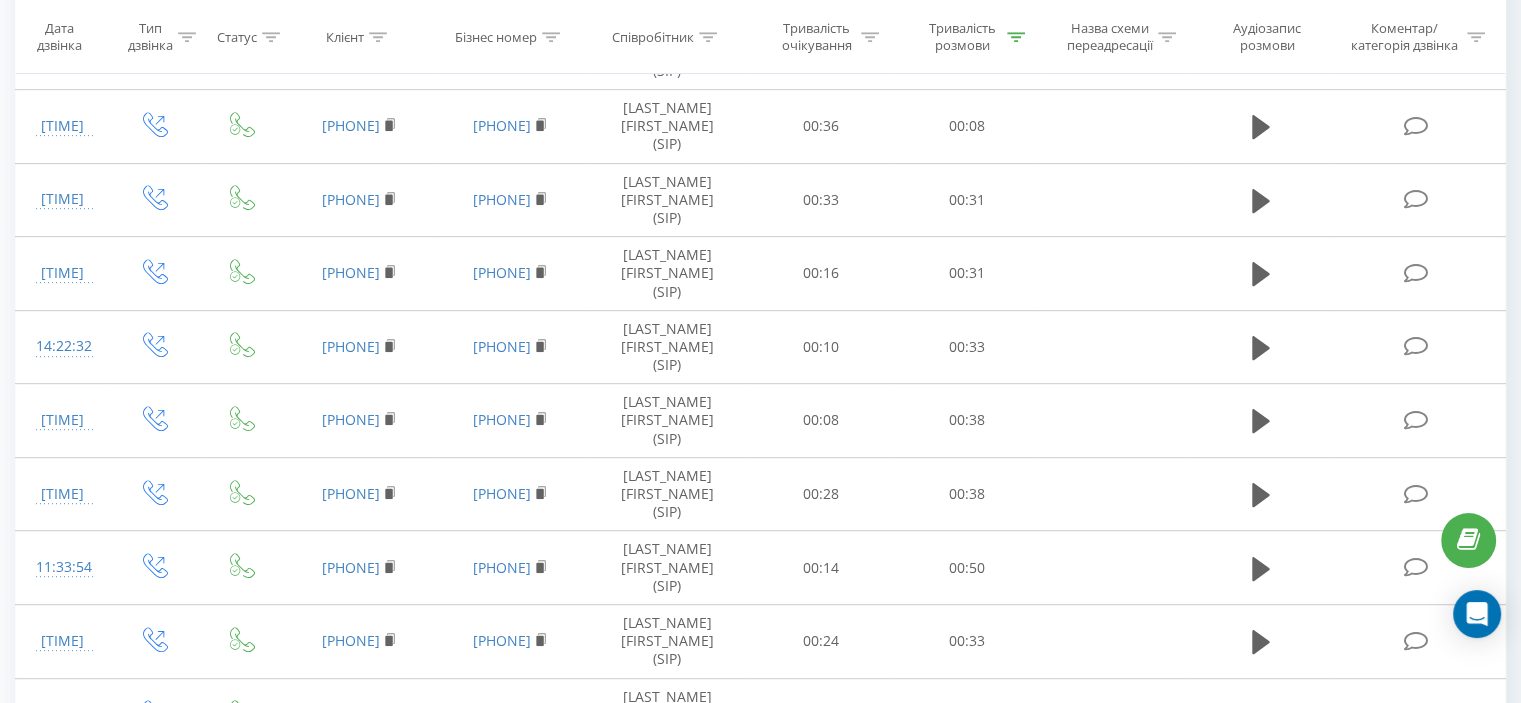 click at bounding box center [1016, 37] 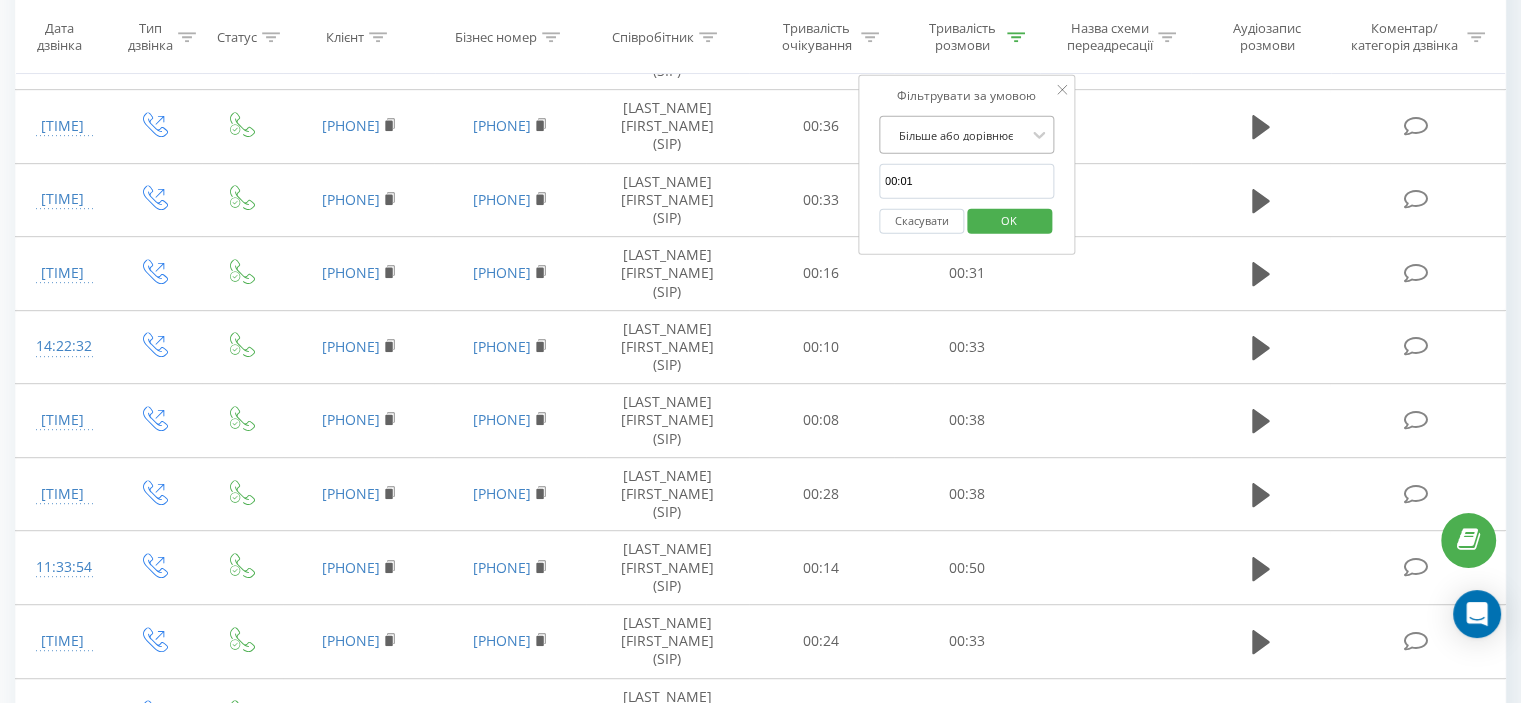 click at bounding box center [956, 134] 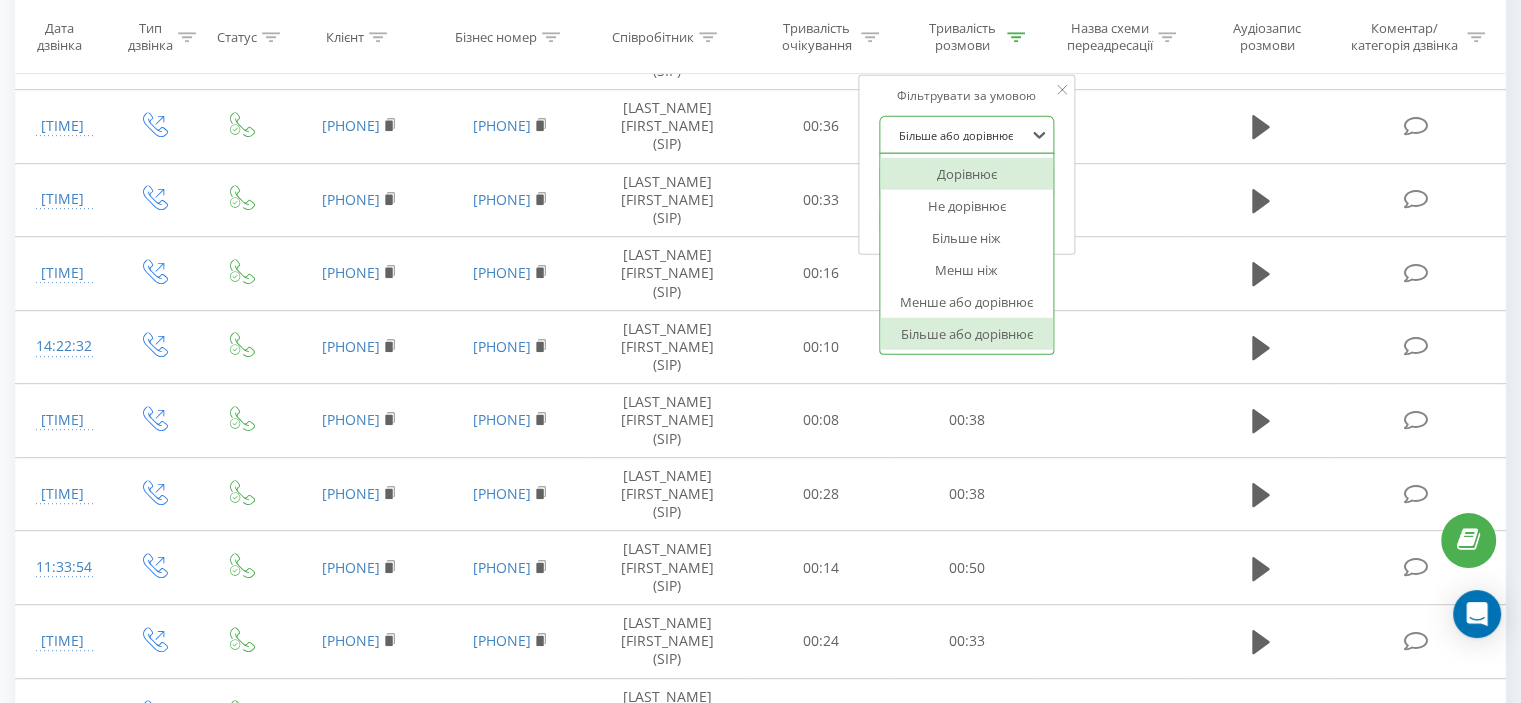 click on "Фільтрувати за умовою option Дорівнює focused, 1 of 6. 6 results available. Use Up and Down to choose options, press Enter to select the currently focused option, press Escape to exit the menu, press Tab to select the option and exit the menu. Більше або дорівнює Дорівнює Не дорівнює Більше ніж Менш ніж Менше або дорівнює Більше або дорівнює [TIME] Скасувати OK" at bounding box center (967, 165) 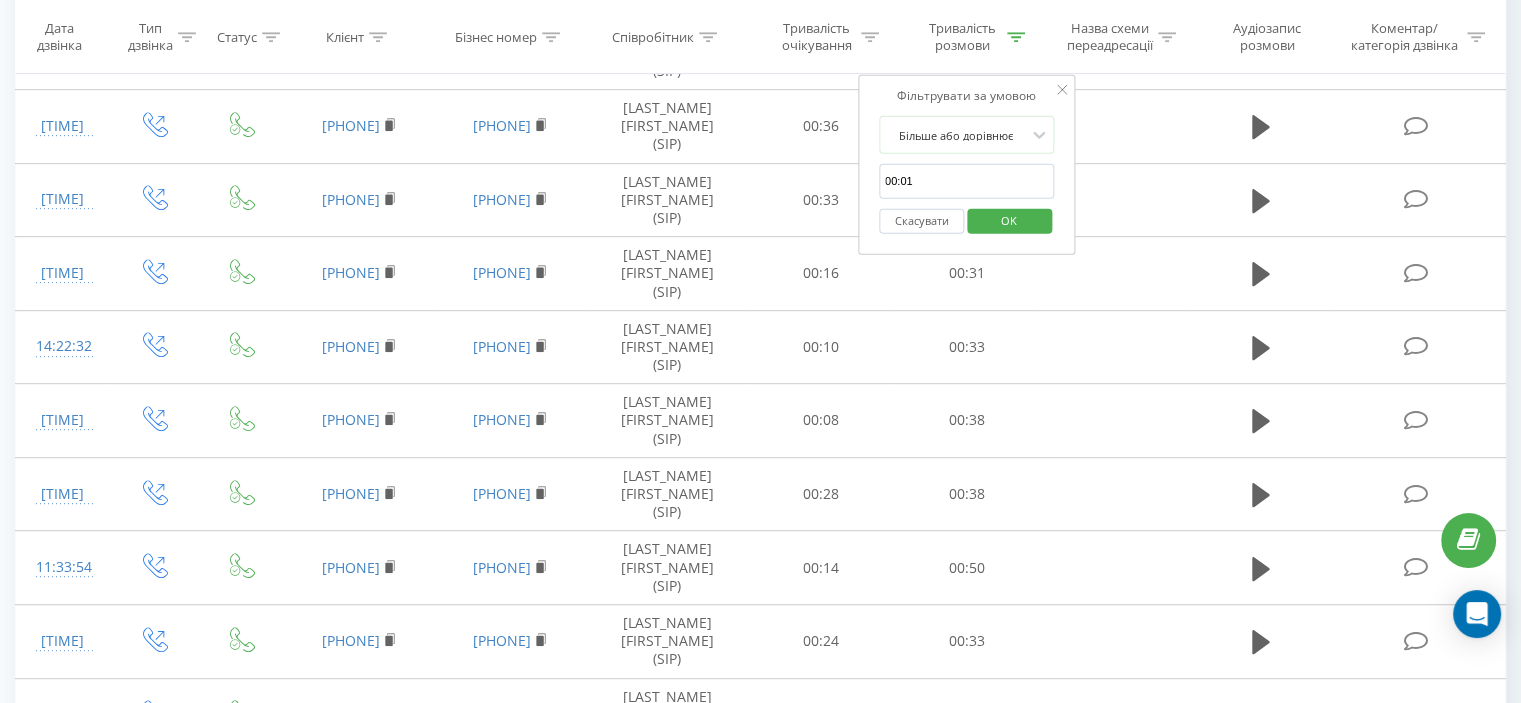 click on "Скасувати" at bounding box center (921, 220) 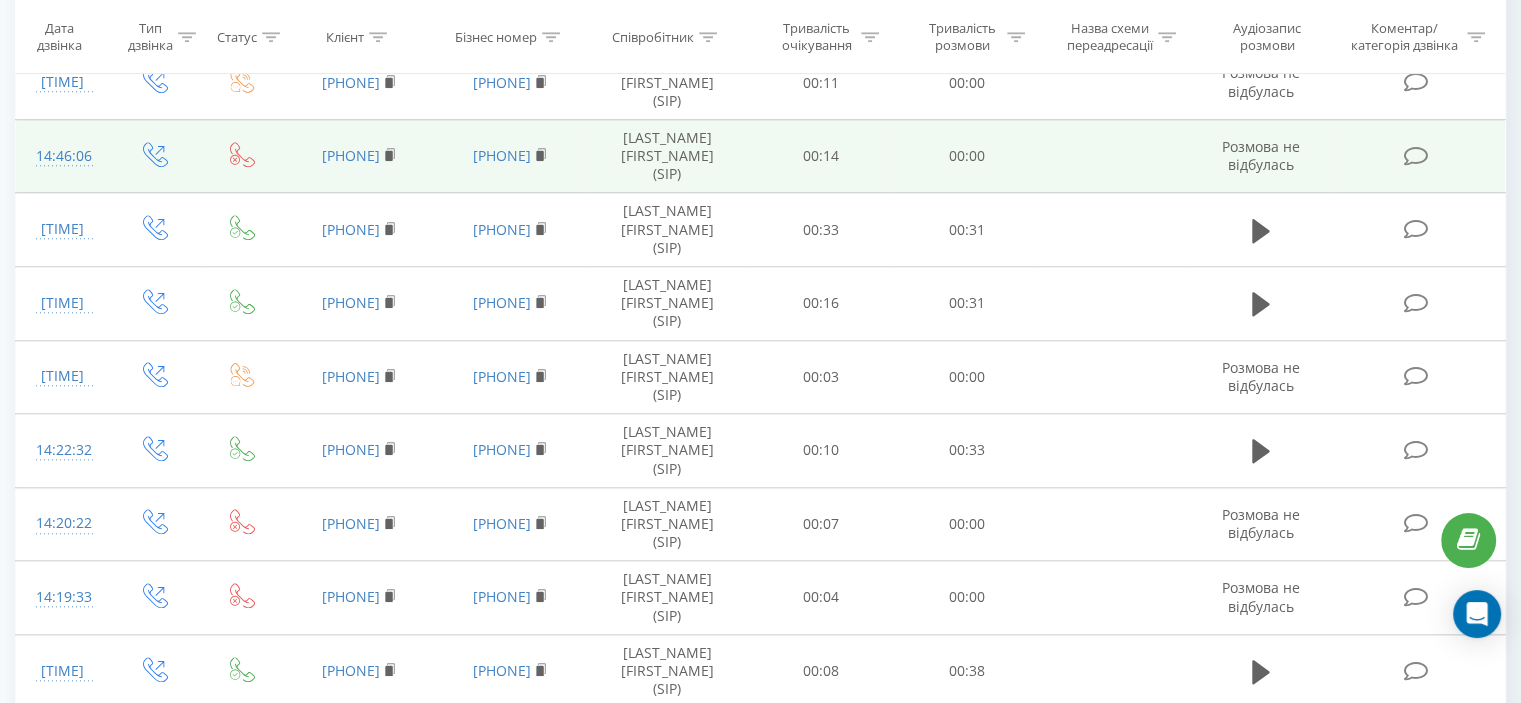 scroll, scrollTop: 2453, scrollLeft: 0, axis: vertical 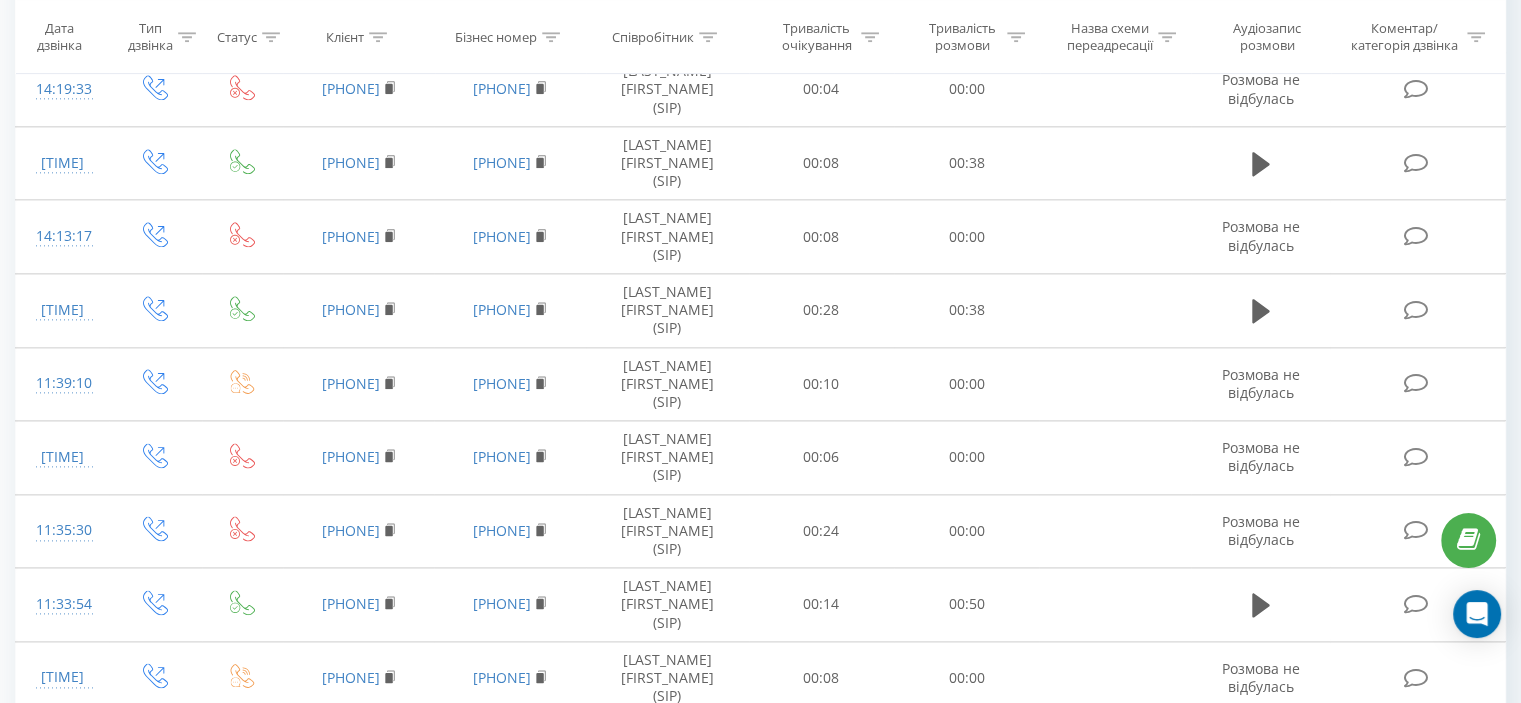 click at bounding box center (1389, 1422) 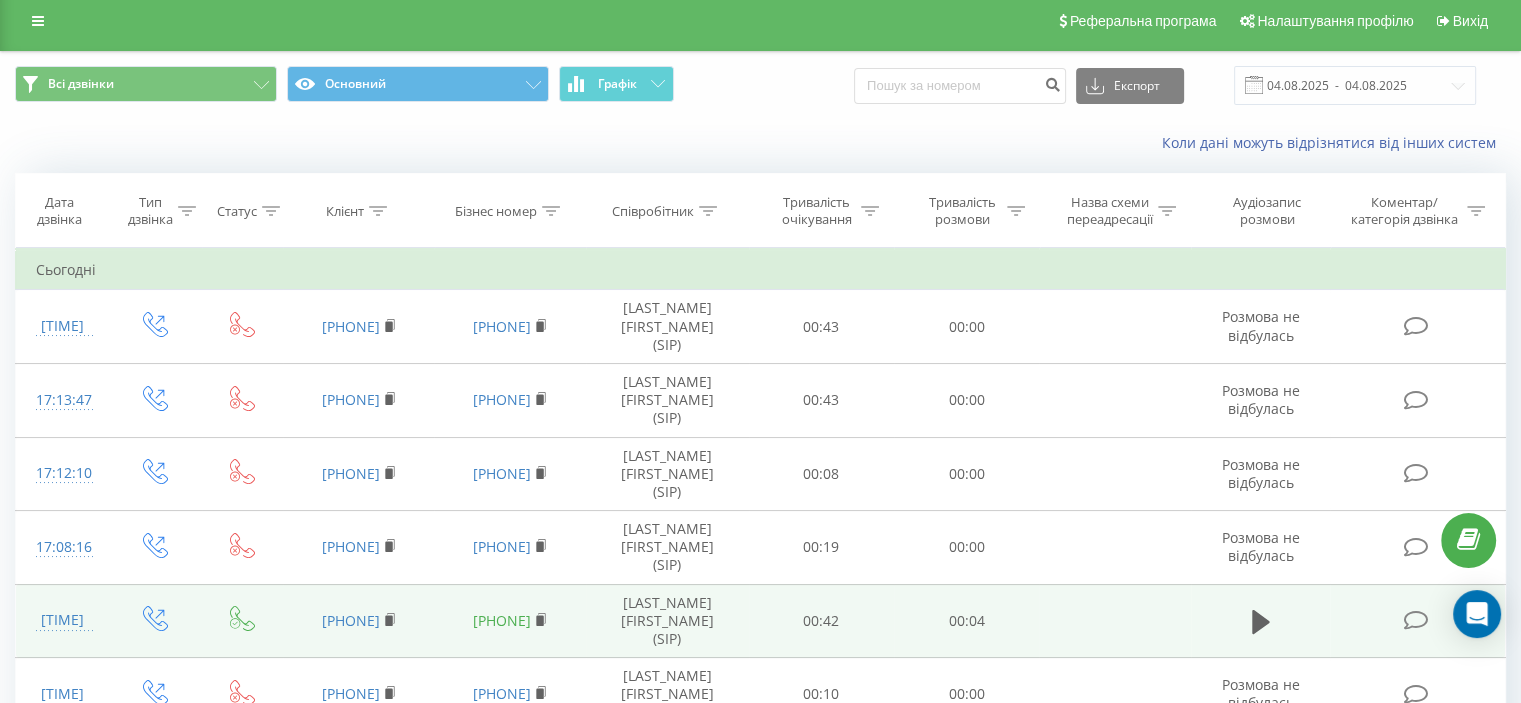 scroll, scrollTop: 0, scrollLeft: 0, axis: both 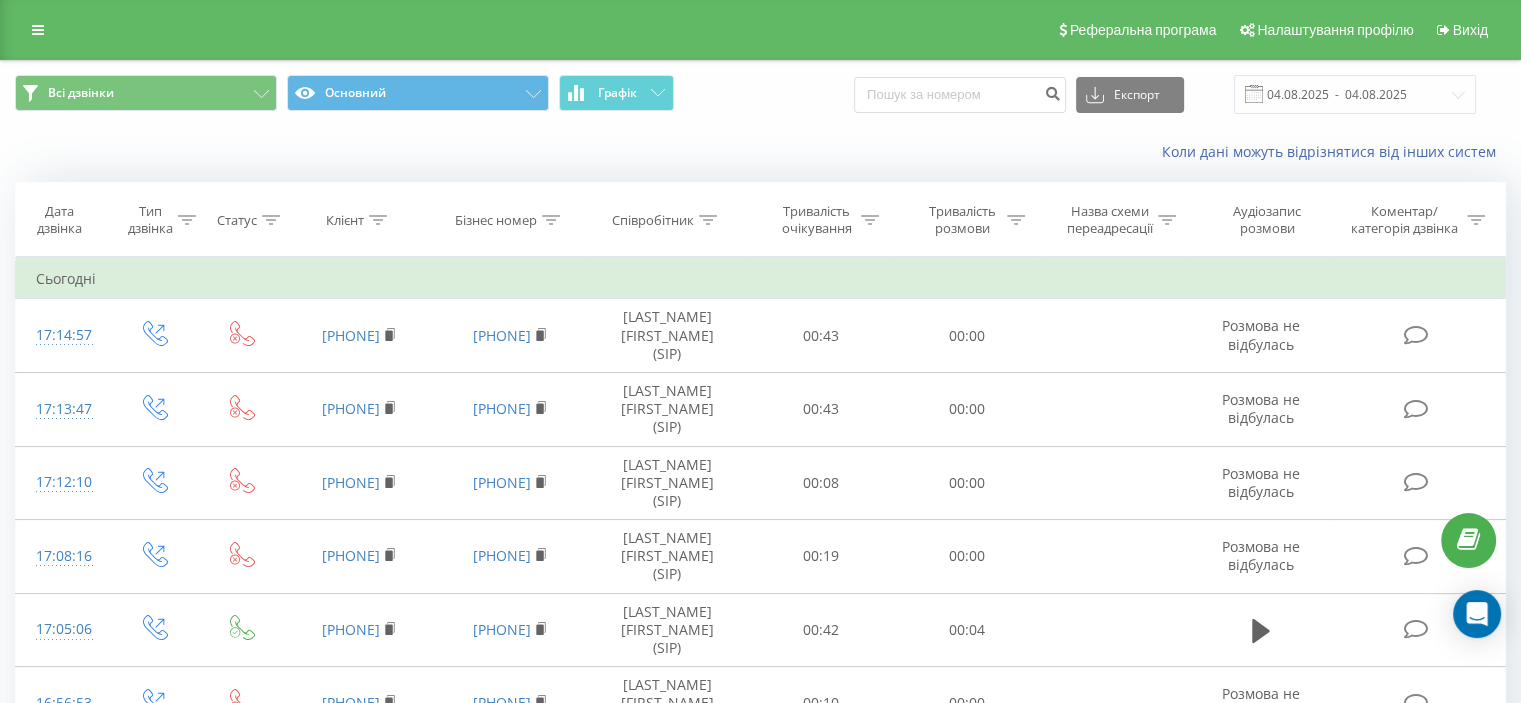click 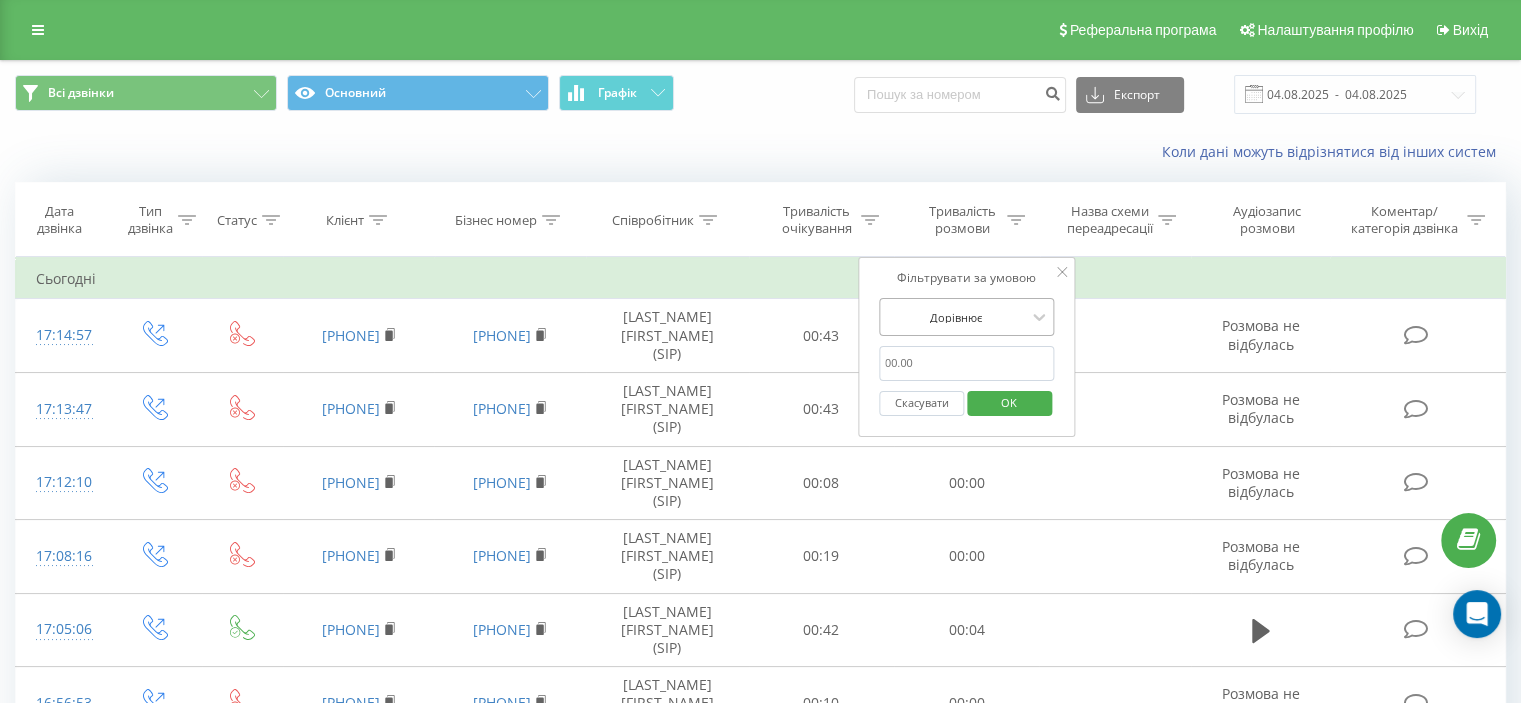 click at bounding box center (956, 317) 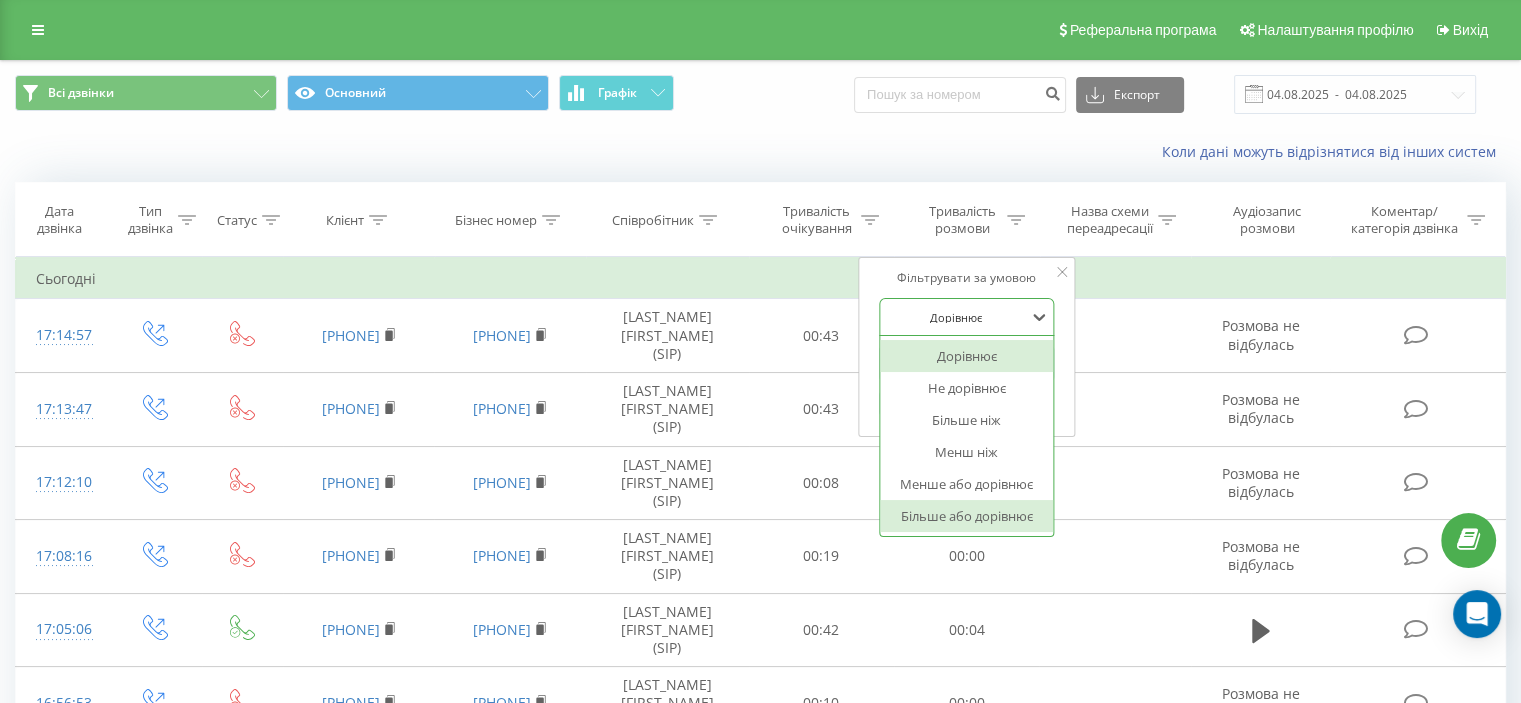 click on "Більше або дорівнює" at bounding box center (967, 516) 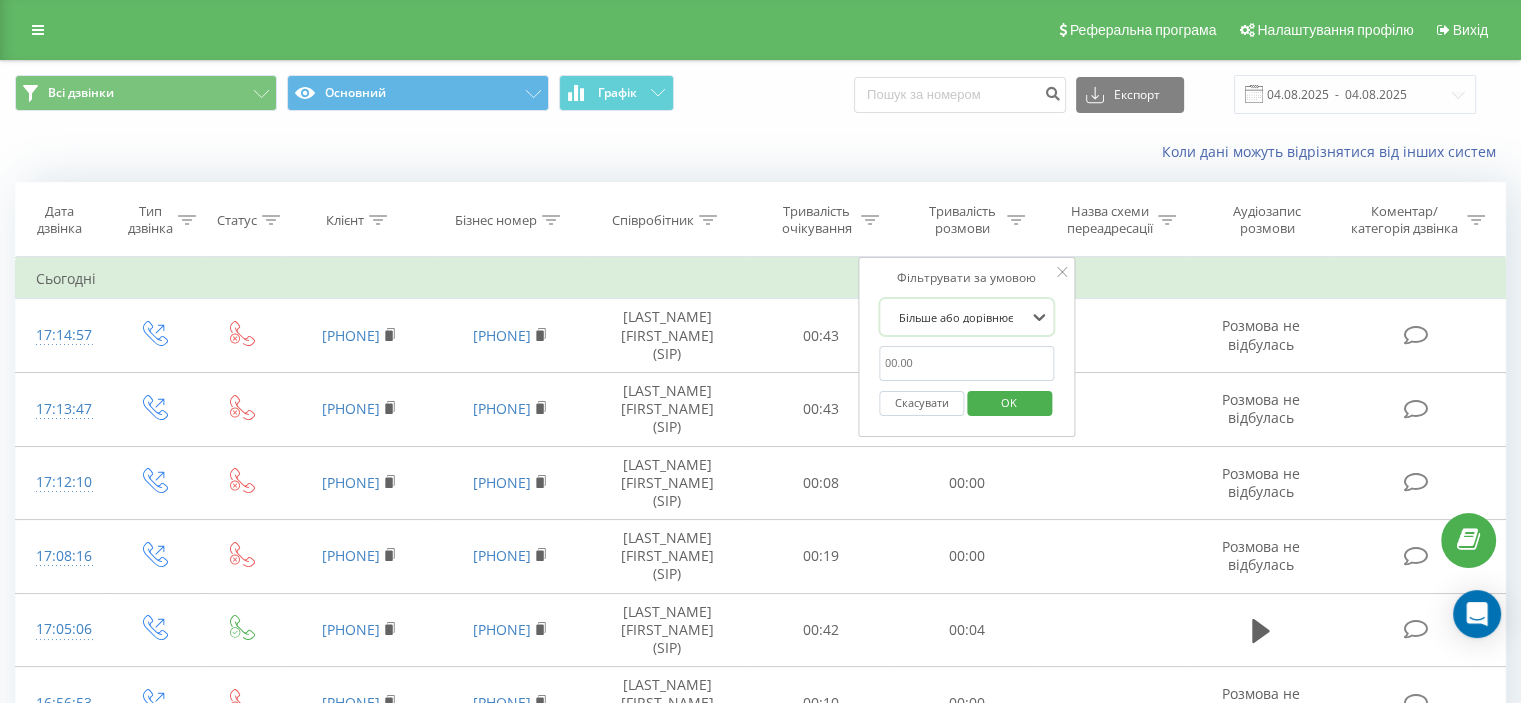 click at bounding box center [967, 363] 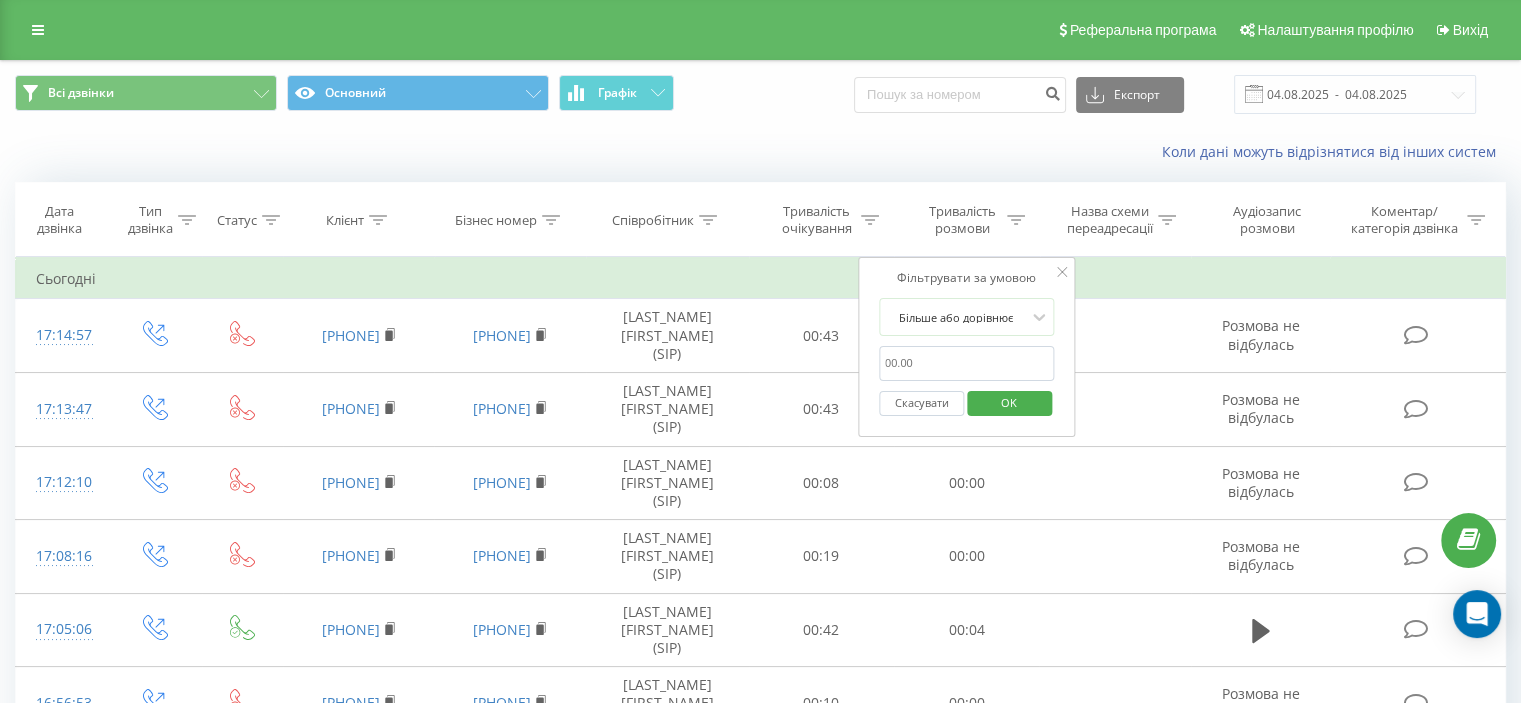 type on "01:00" 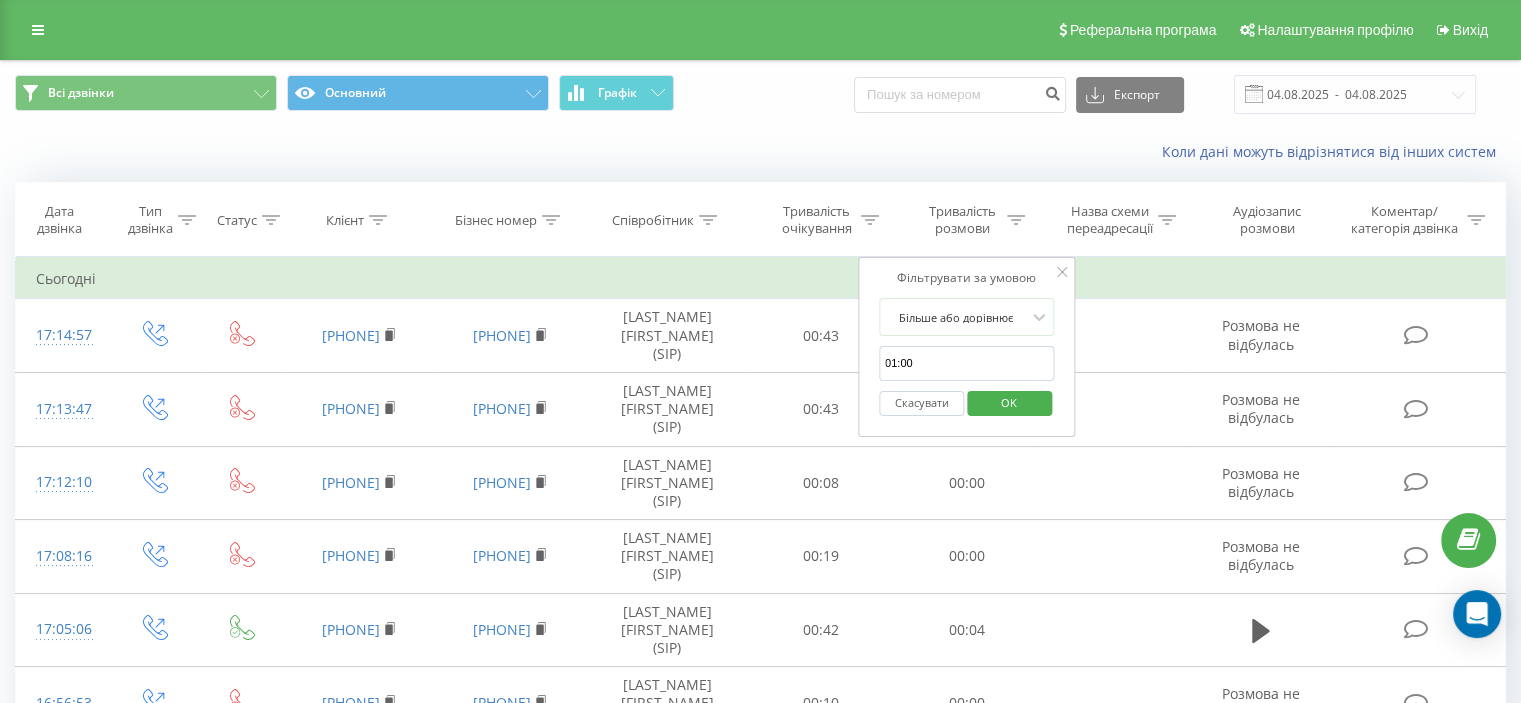 click on "OK" at bounding box center [1009, 402] 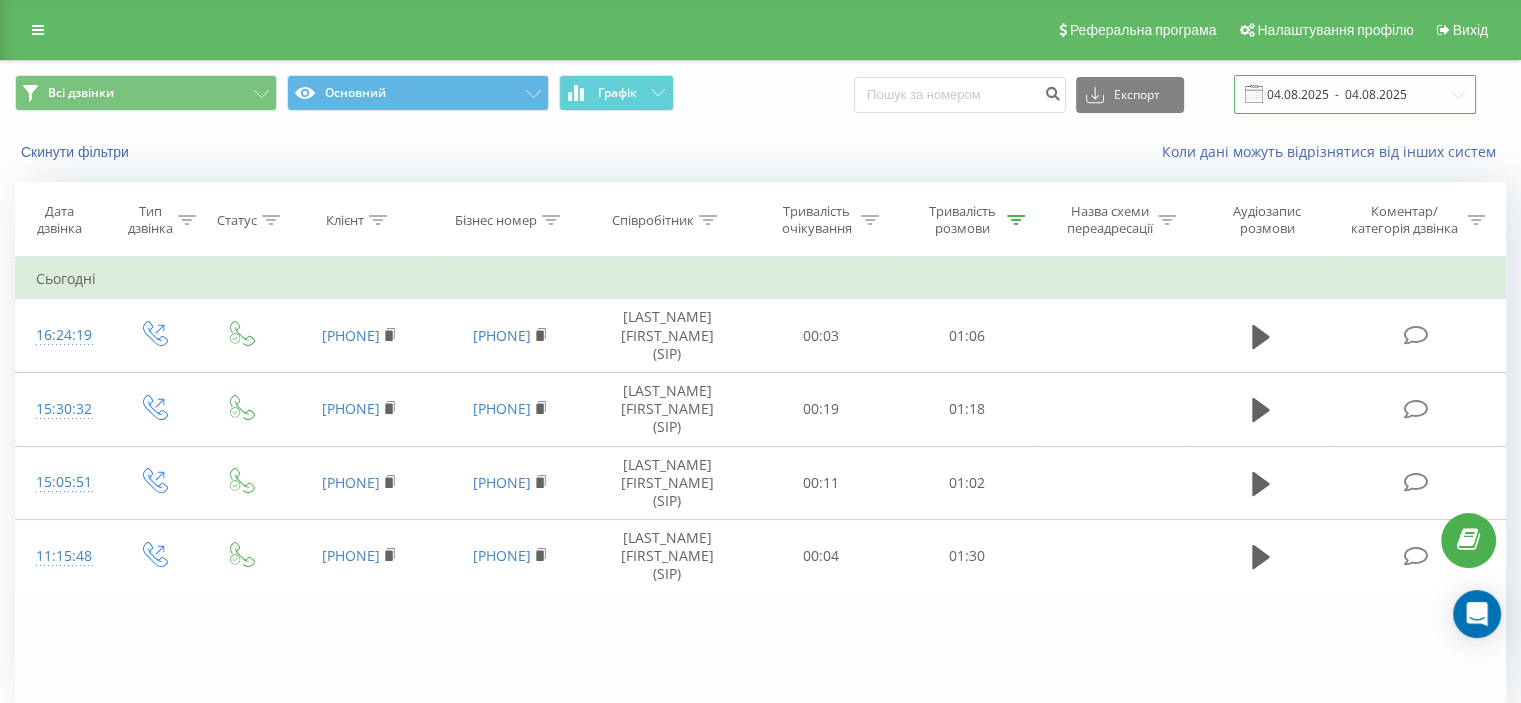 click on "04.08.2025  -  04.08.2025" at bounding box center (1355, 94) 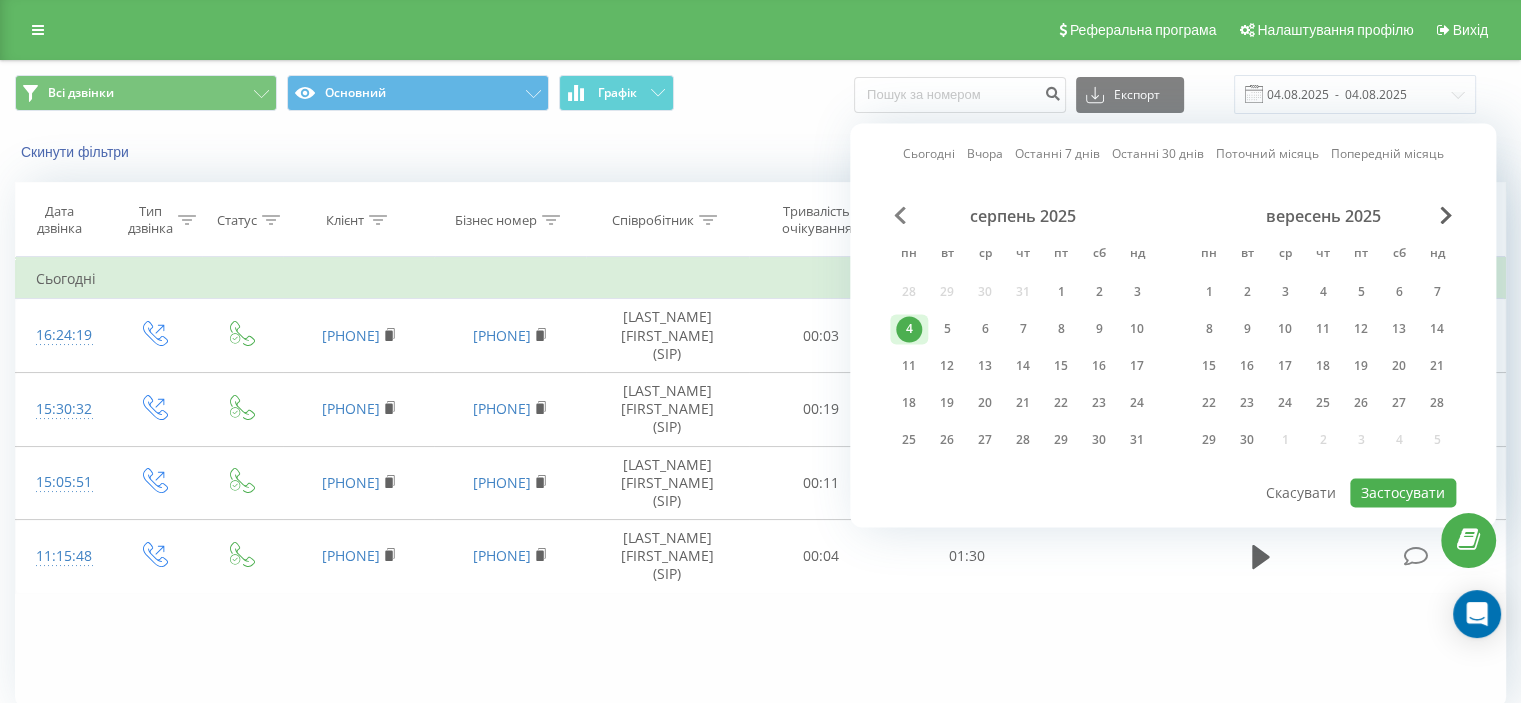 click at bounding box center (900, 215) 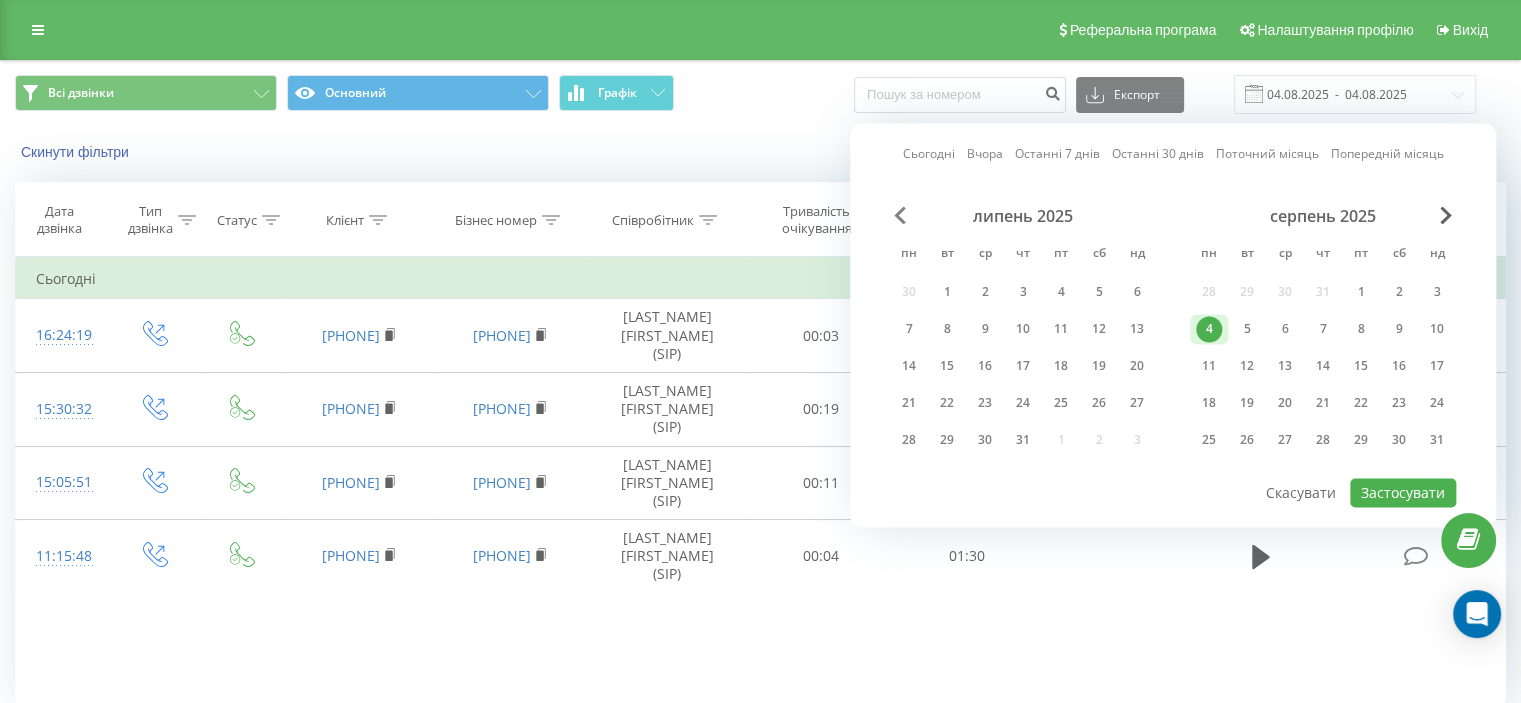 click at bounding box center (900, 215) 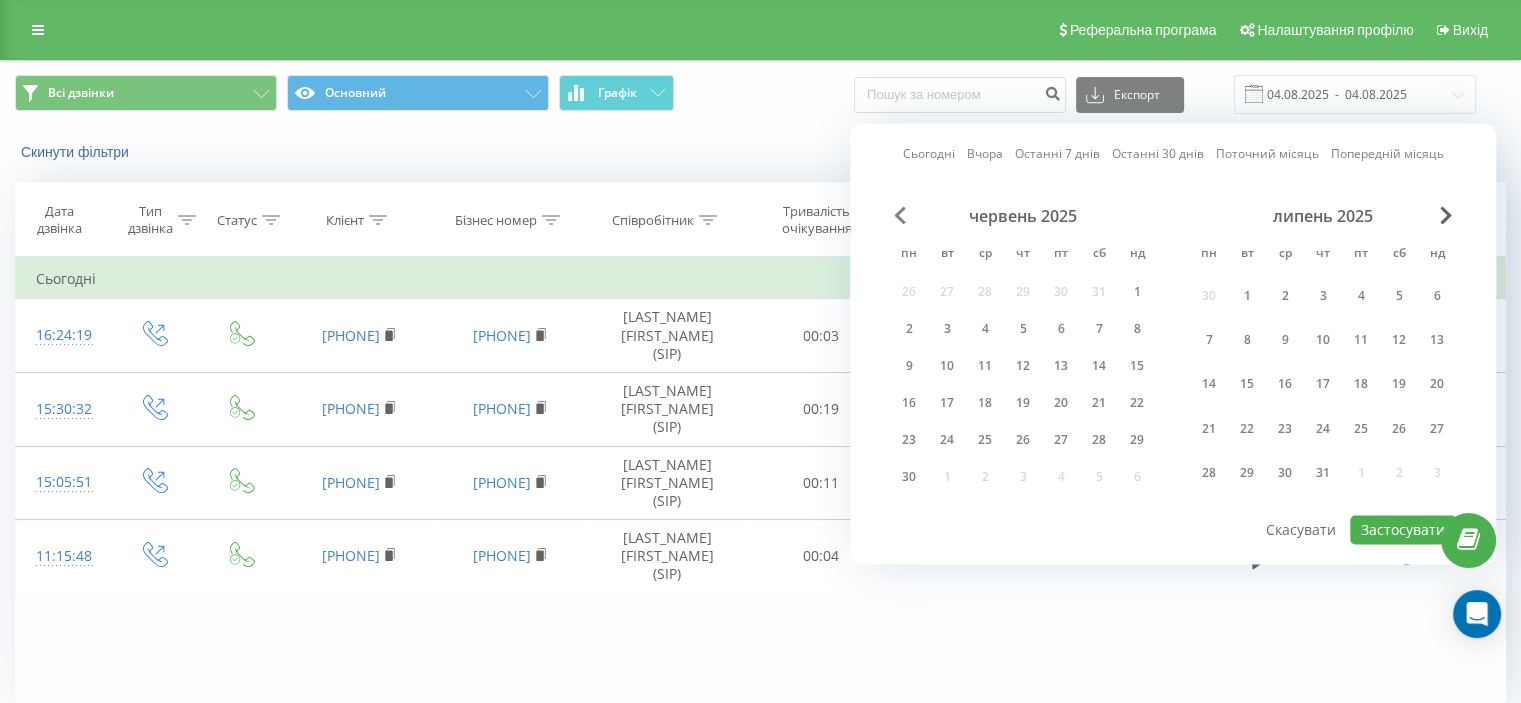 click at bounding box center (900, 215) 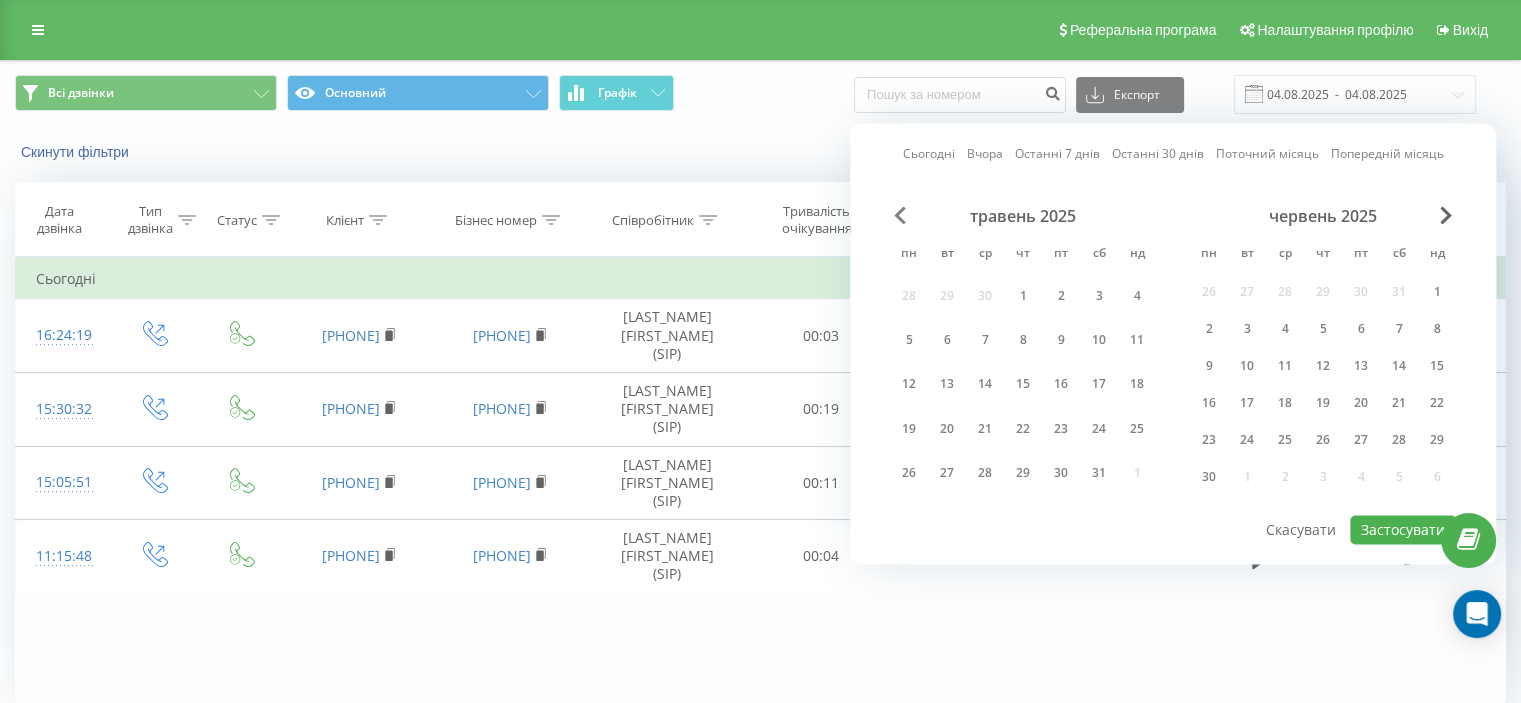 click at bounding box center [900, 215] 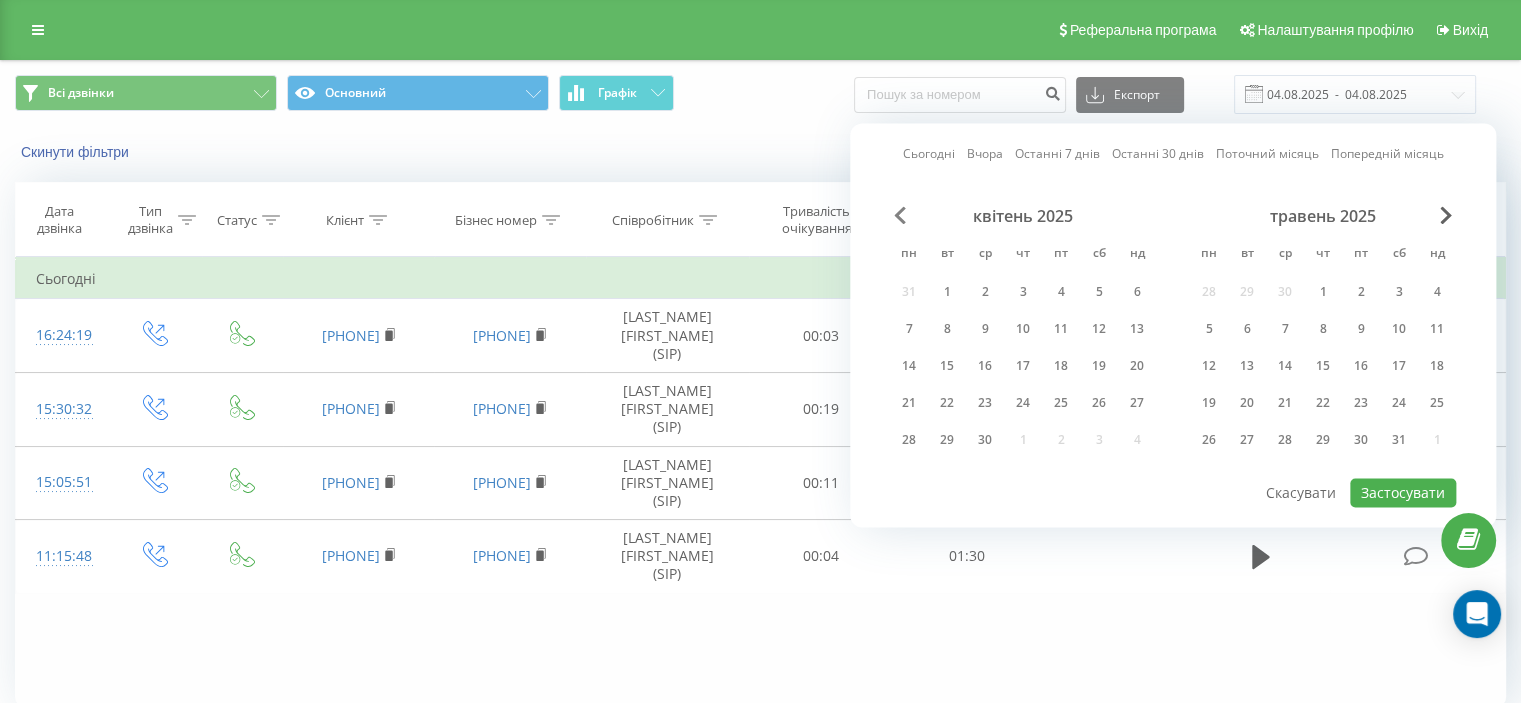 click at bounding box center [900, 215] 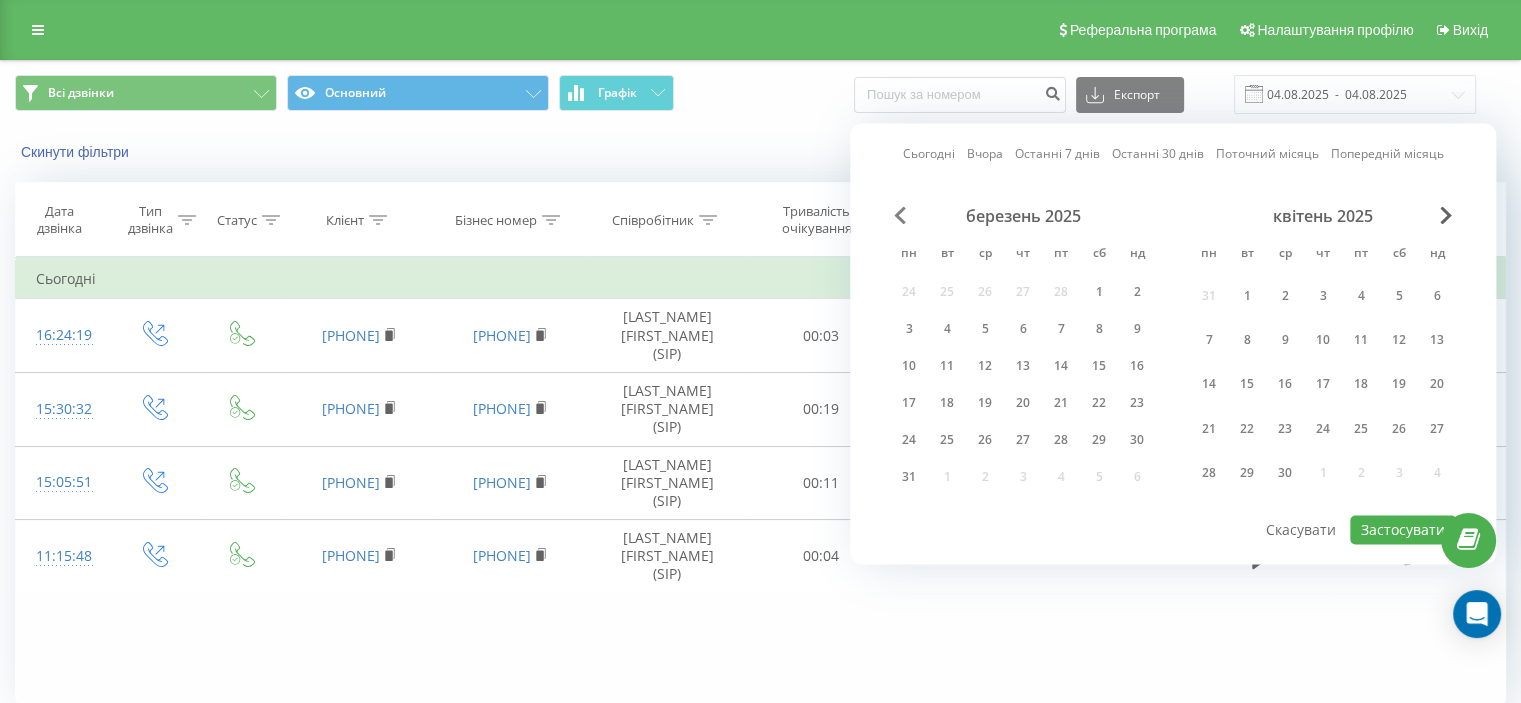 click at bounding box center [900, 215] 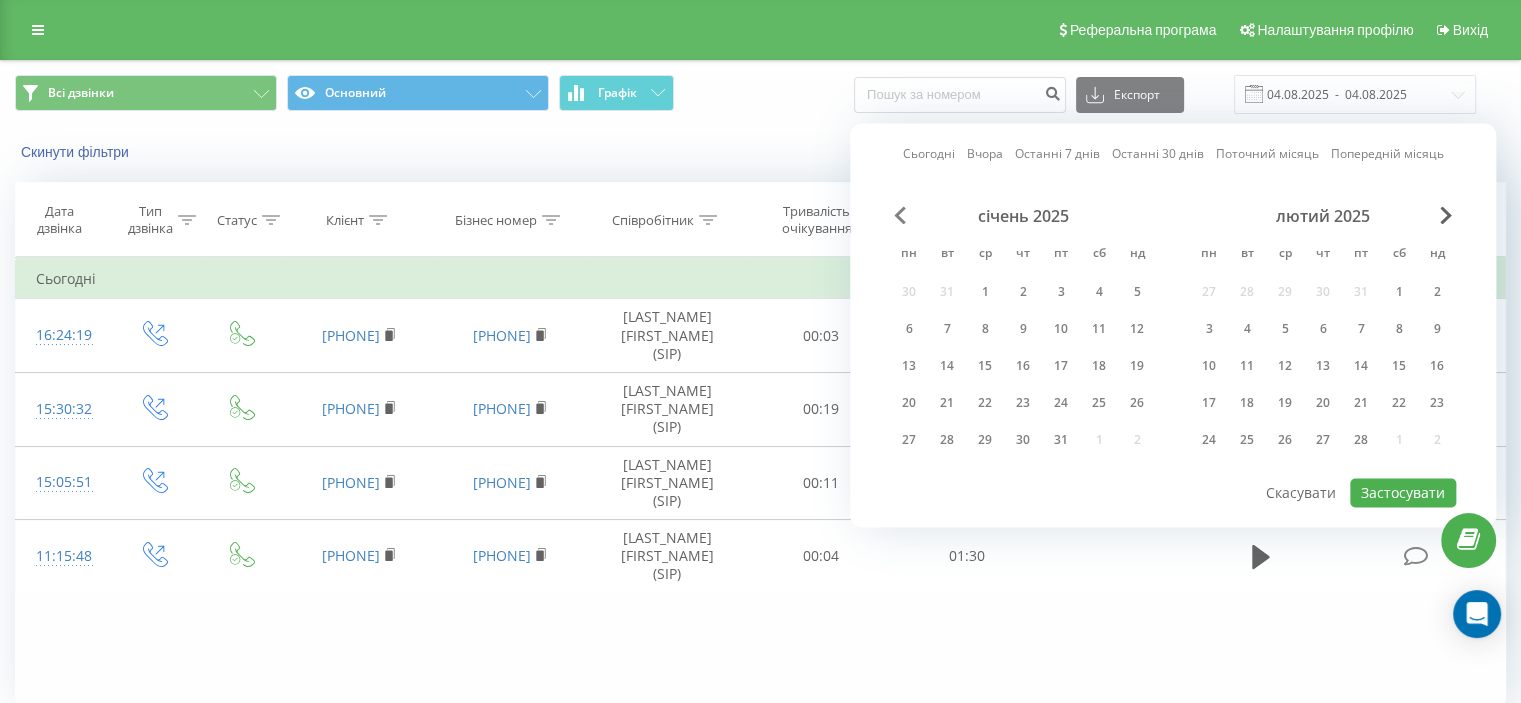 click at bounding box center (900, 215) 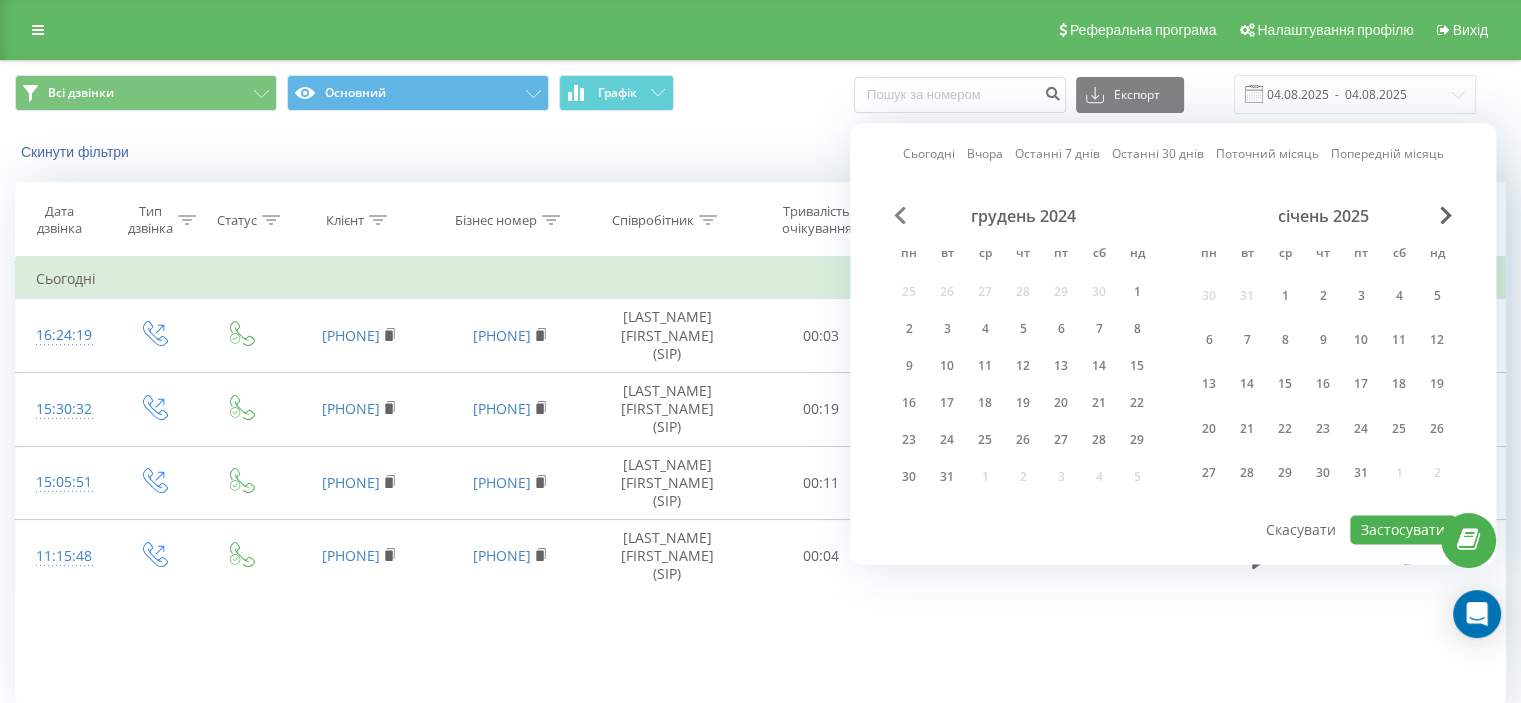 click at bounding box center (900, 215) 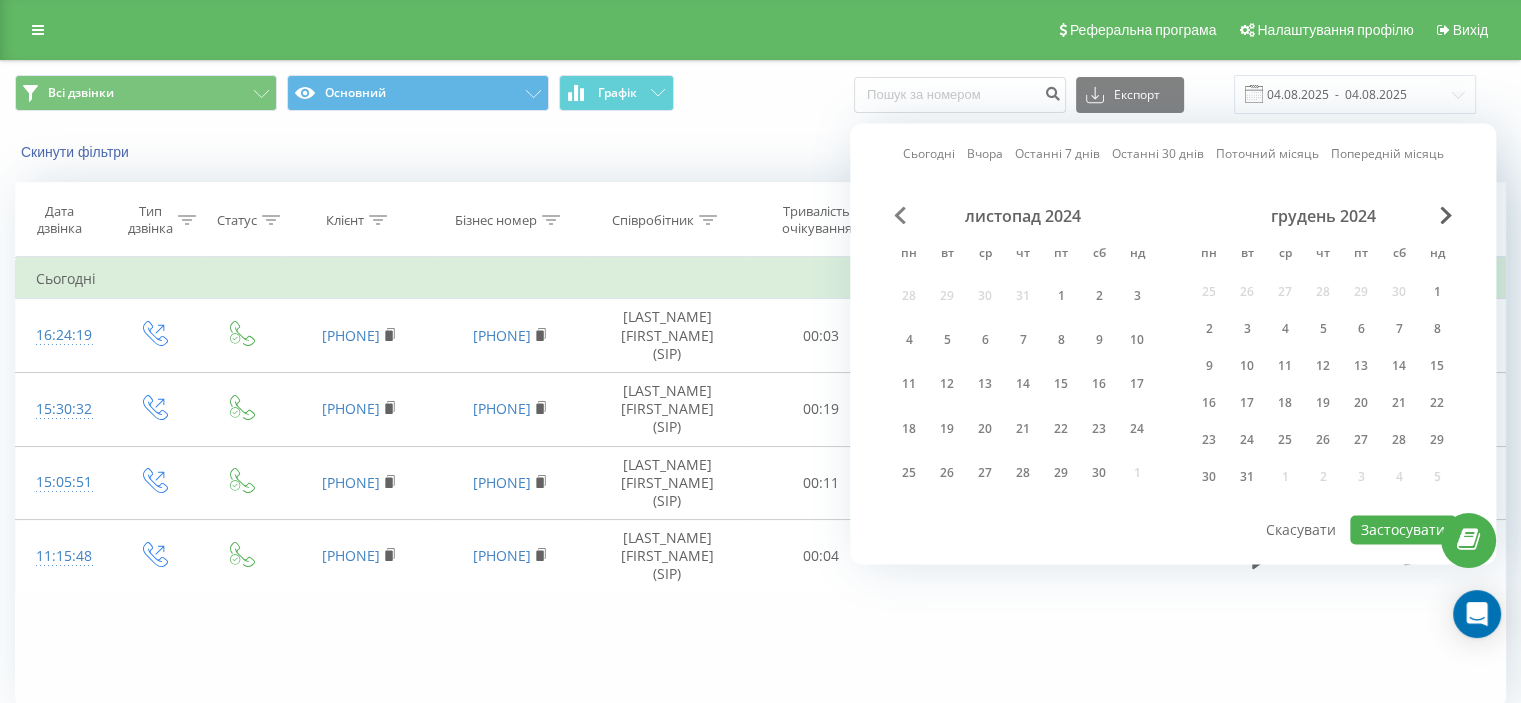 click at bounding box center [900, 215] 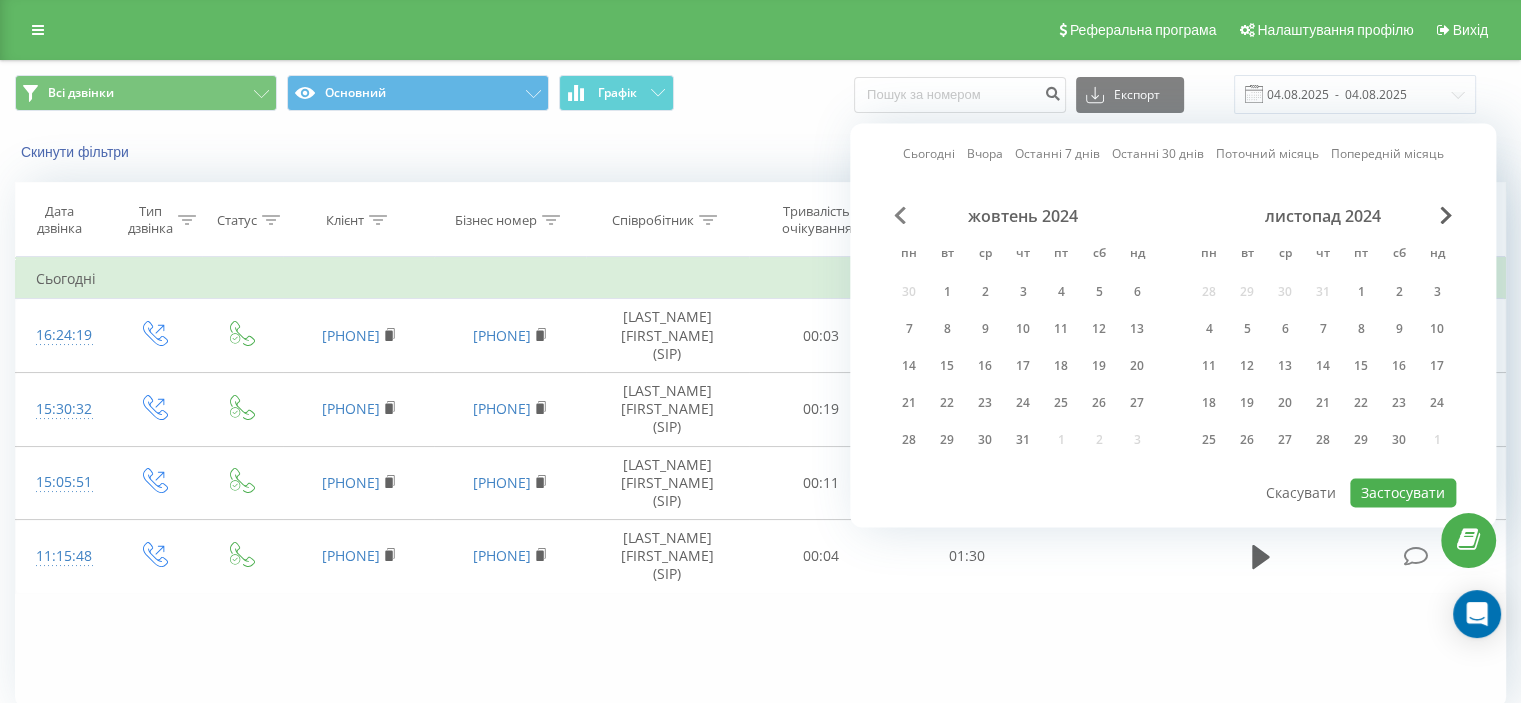 click at bounding box center (900, 215) 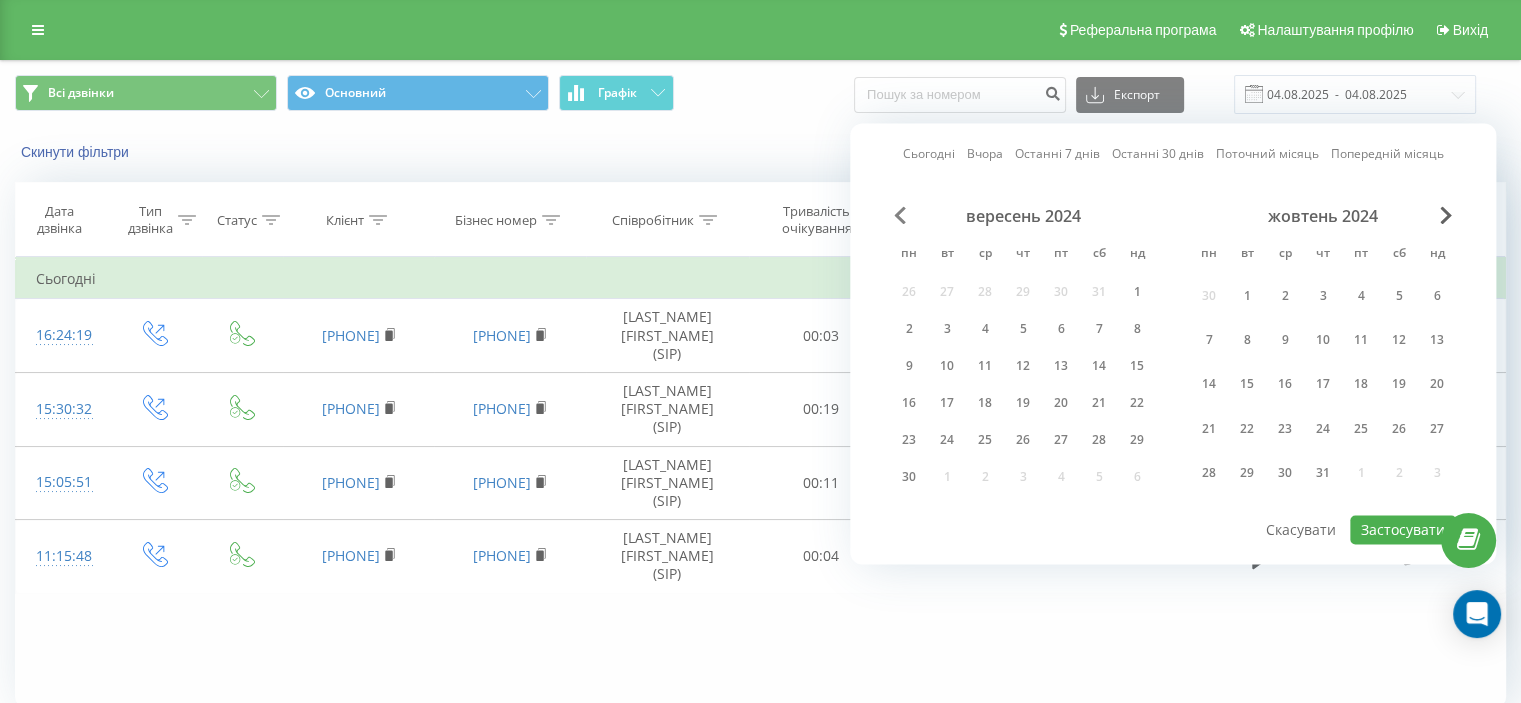 click at bounding box center (900, 215) 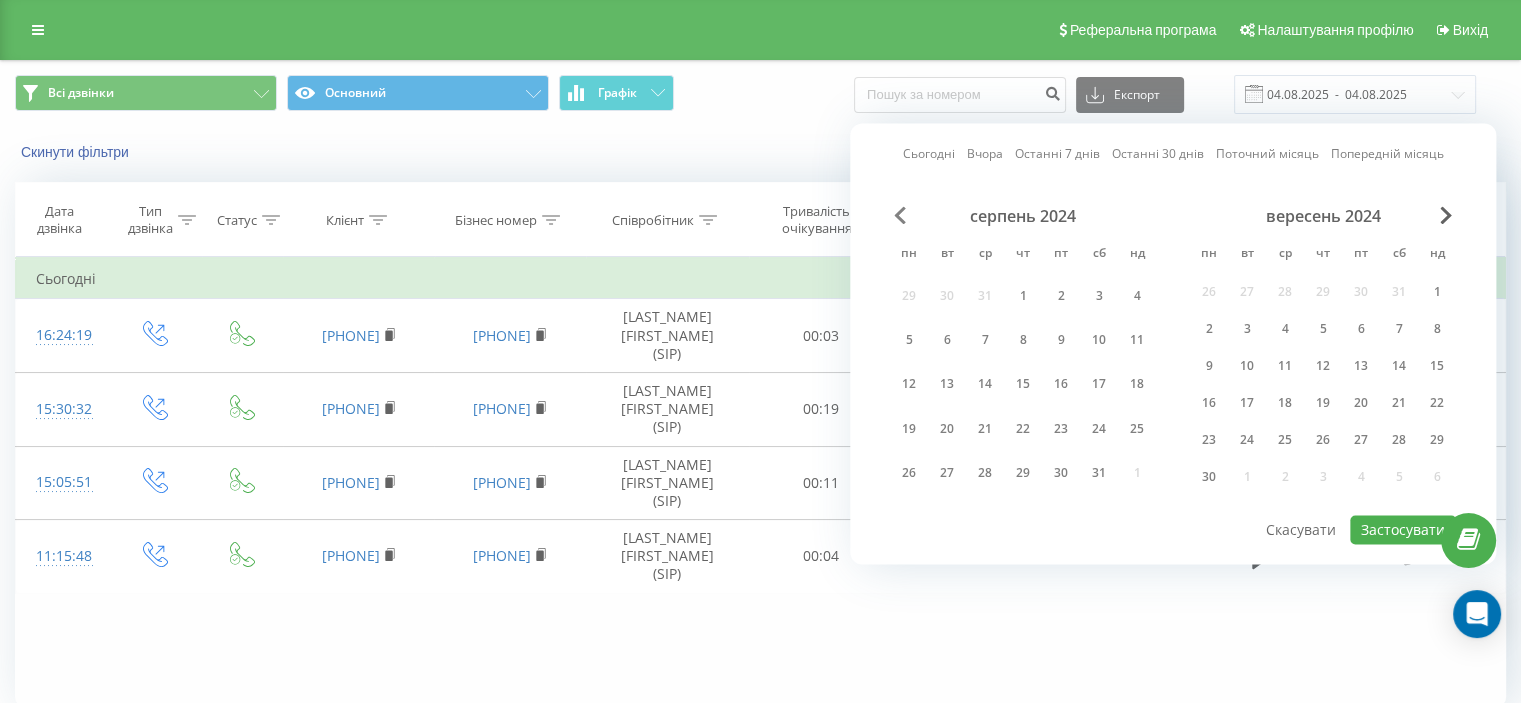 click at bounding box center (900, 215) 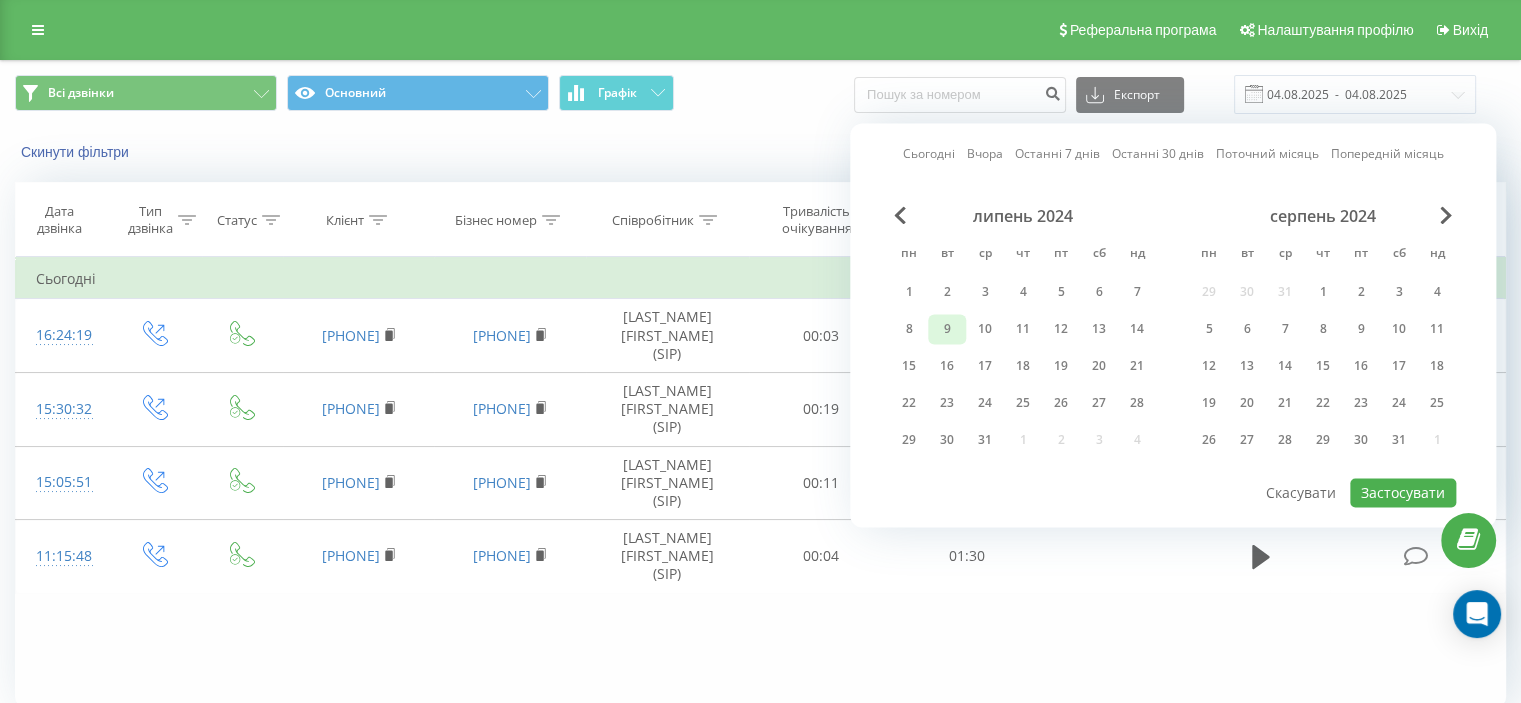 click on "9" at bounding box center (947, 329) 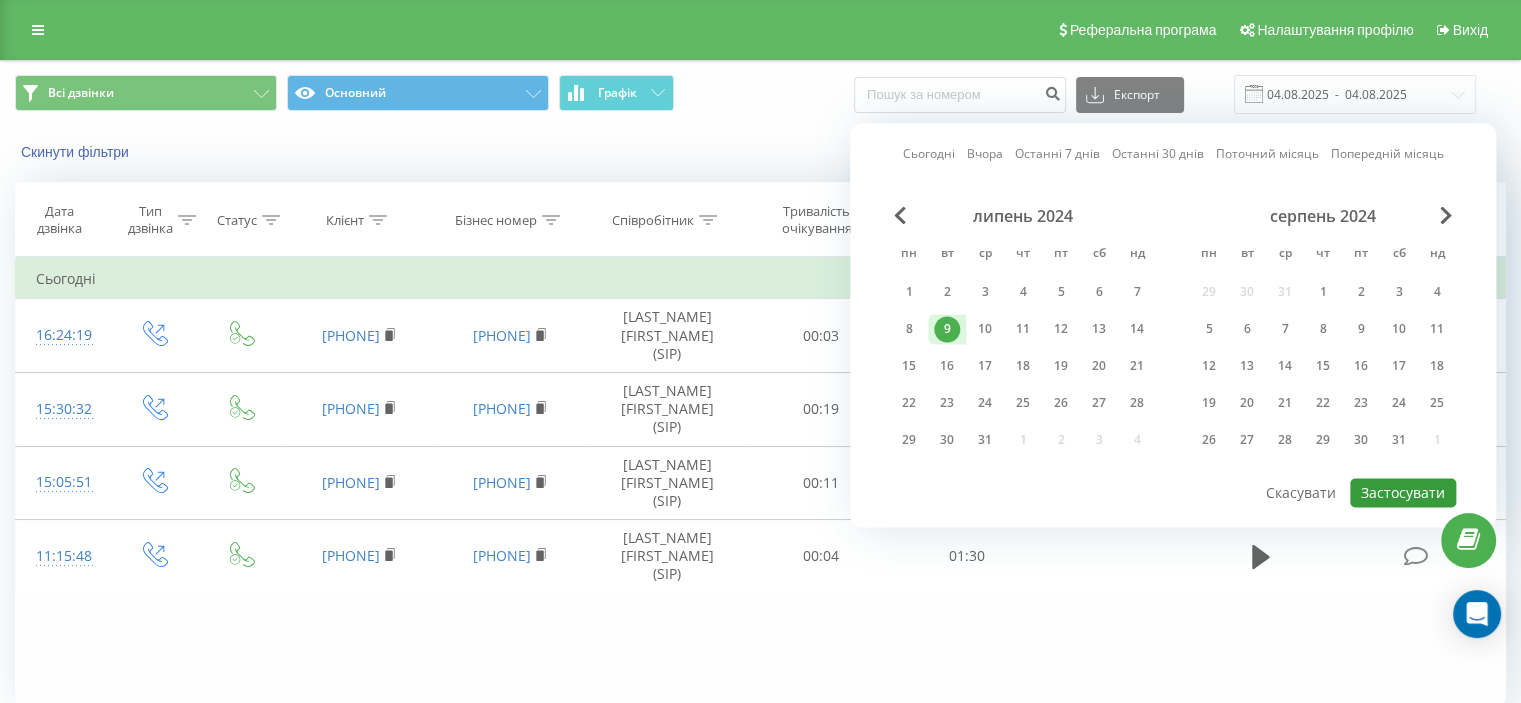 click on "Застосувати" at bounding box center [1403, 492] 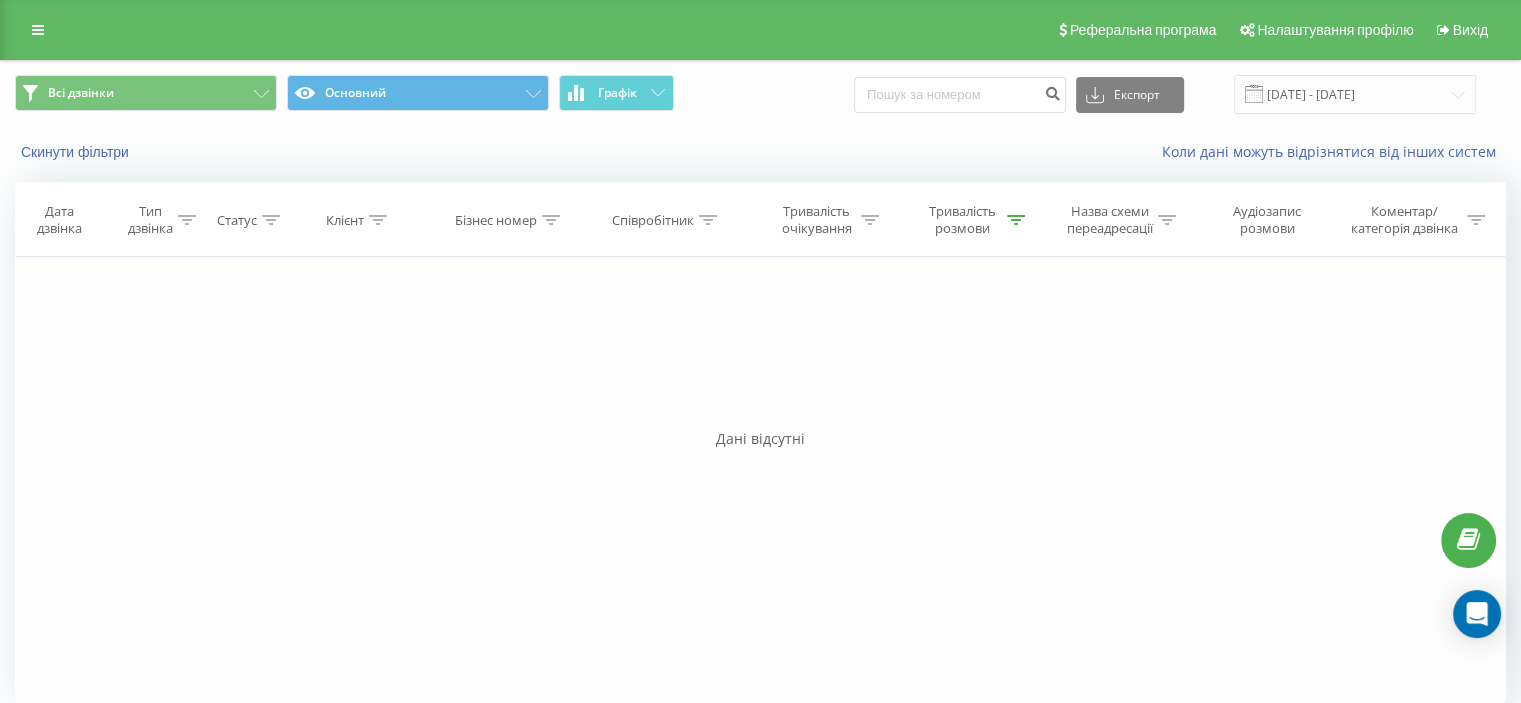 click on "Тривалість розмови" at bounding box center (973, 220) 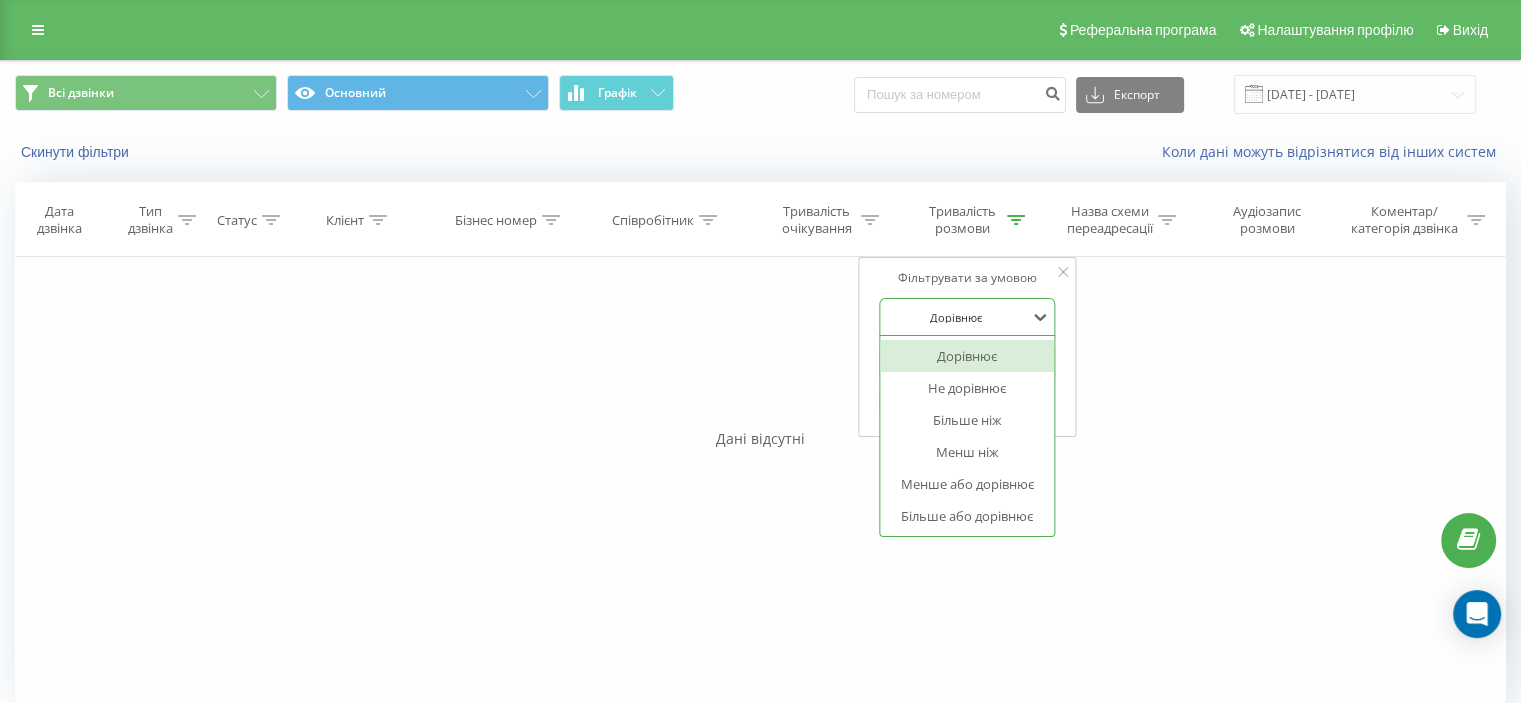 click at bounding box center [956, 317] 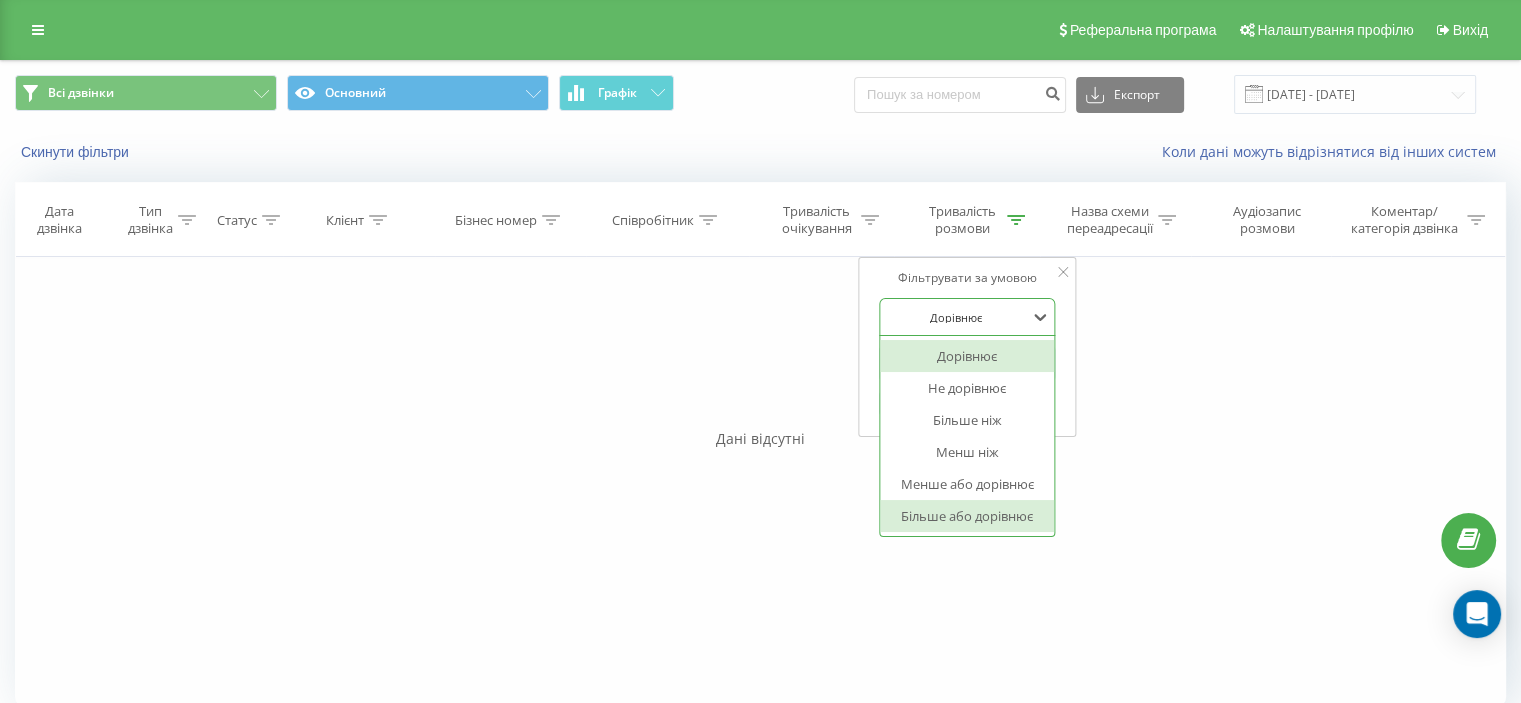 click on "Більше або дорівнює" at bounding box center [967, 516] 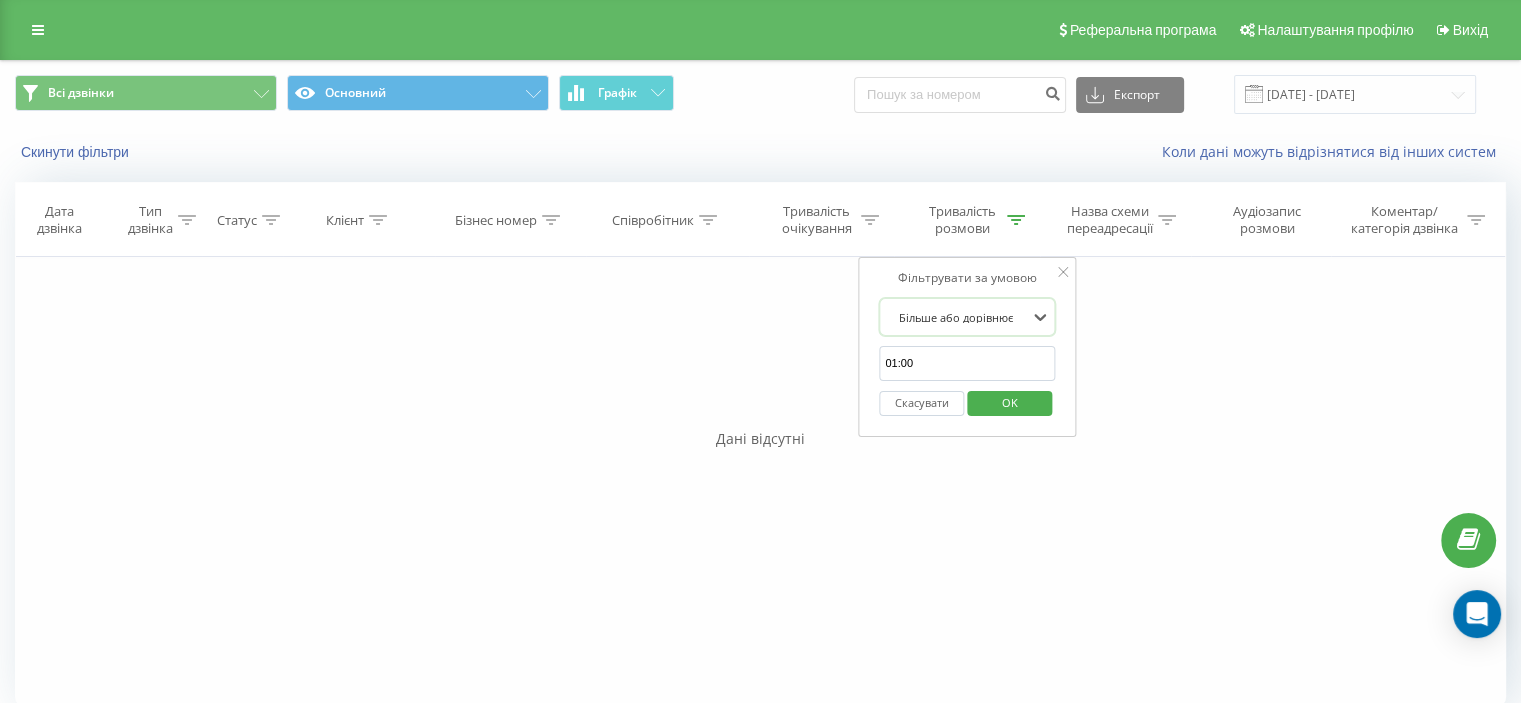 click on "01:00" at bounding box center [967, 363] 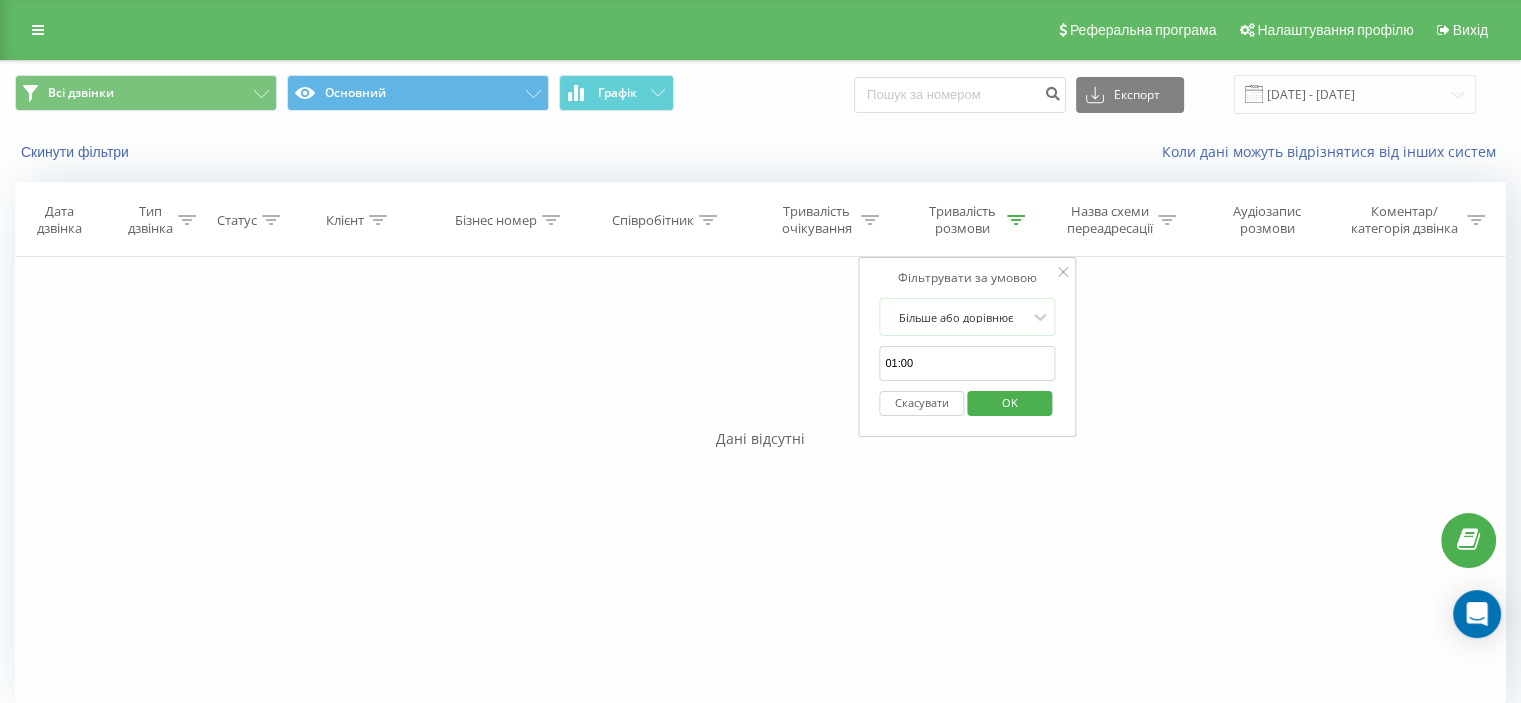 click on "OK" at bounding box center (1010, 402) 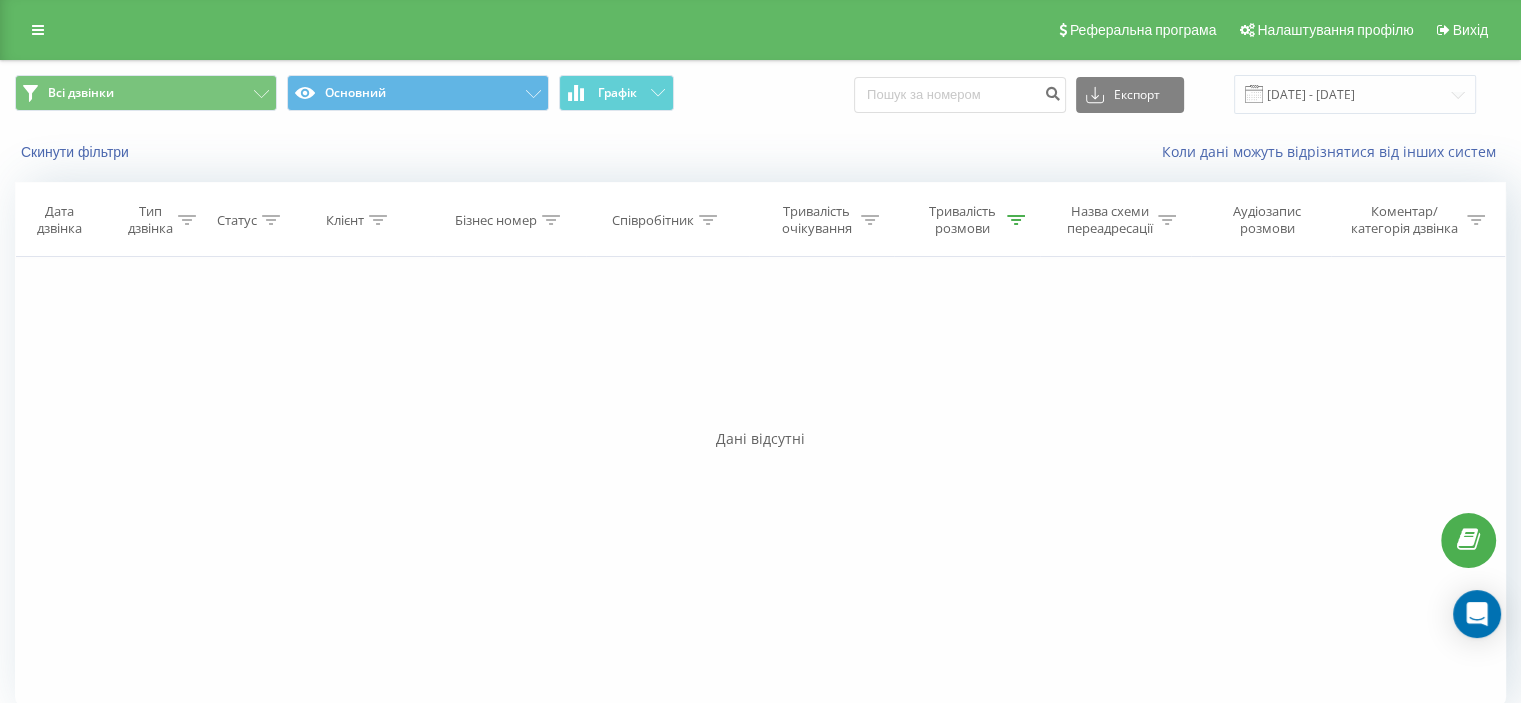 click 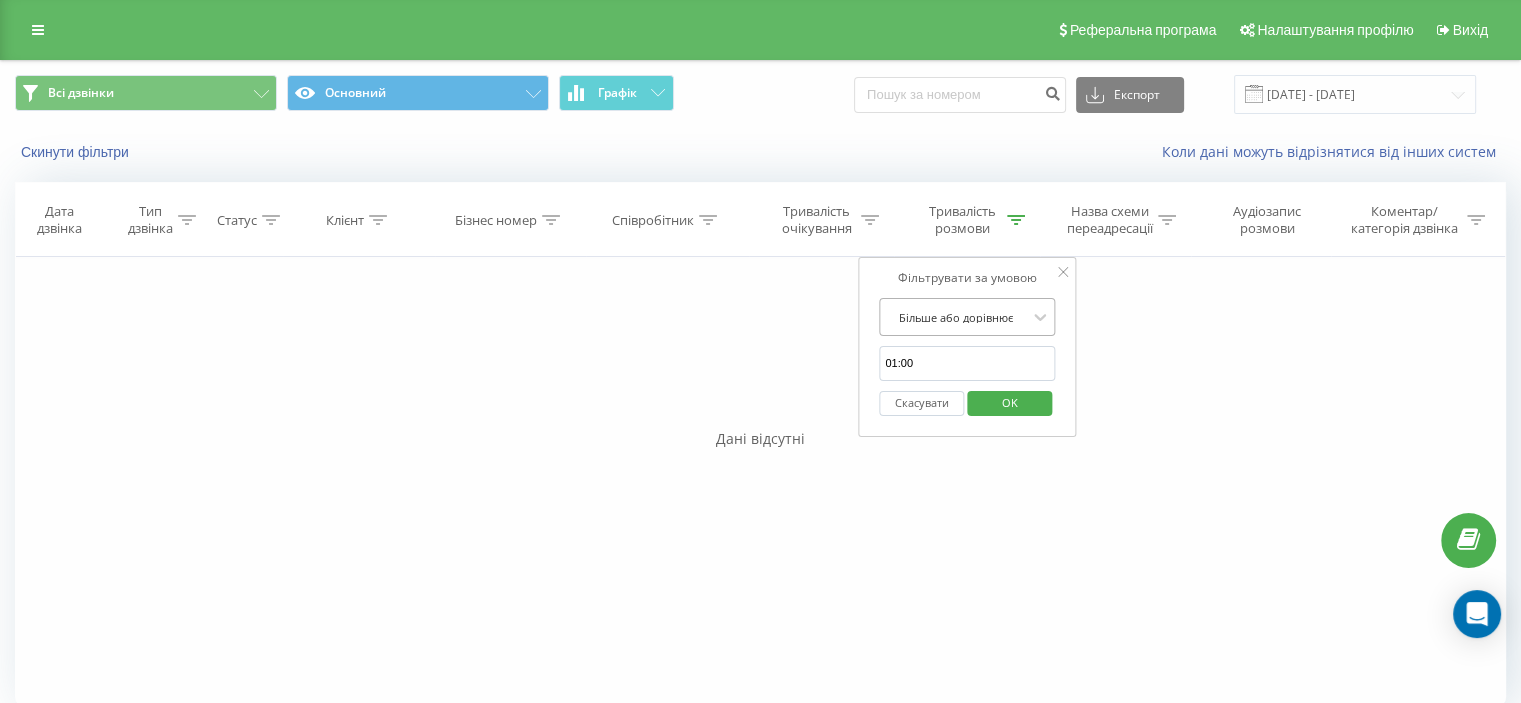 click at bounding box center (956, 317) 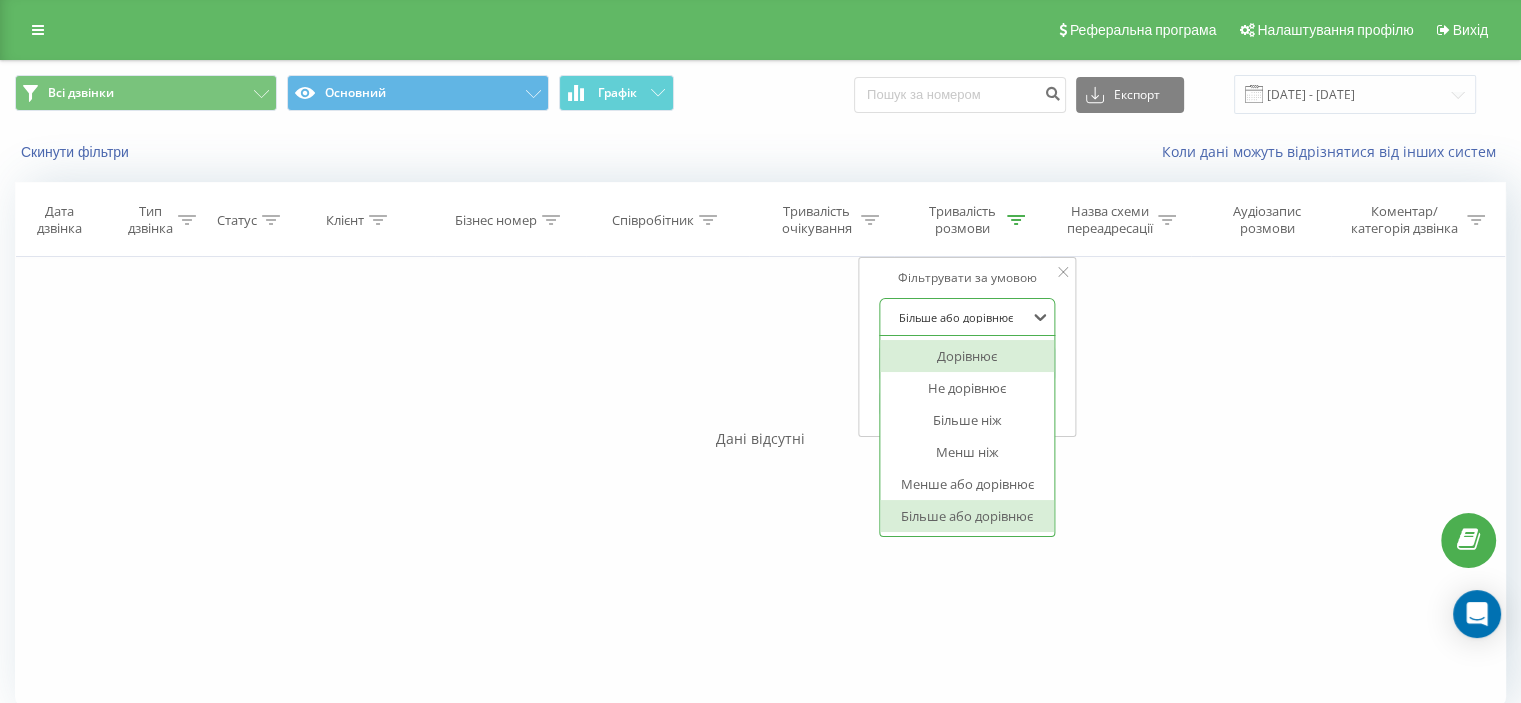 click on "Фільтрувати за умовою" at bounding box center [967, 278] 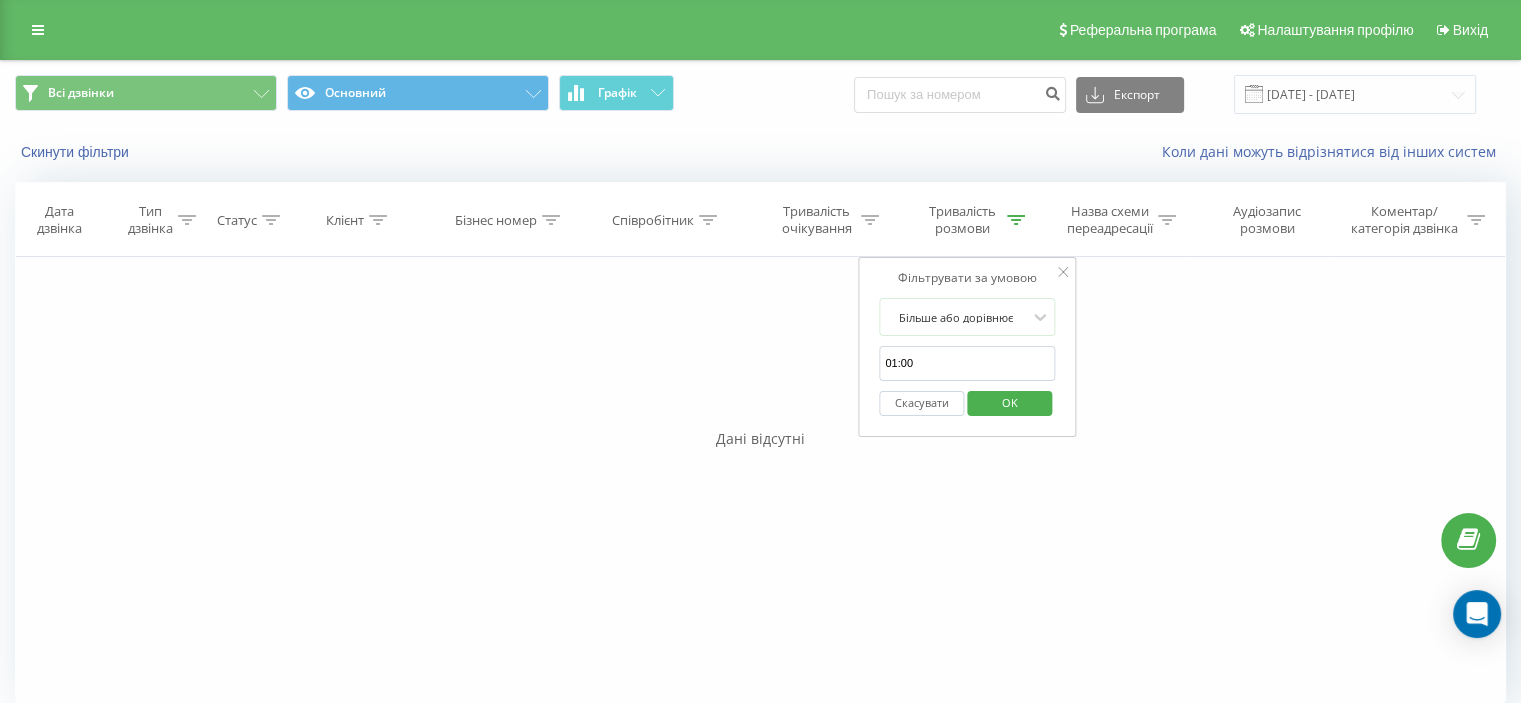 click on "Скасувати" at bounding box center (921, 403) 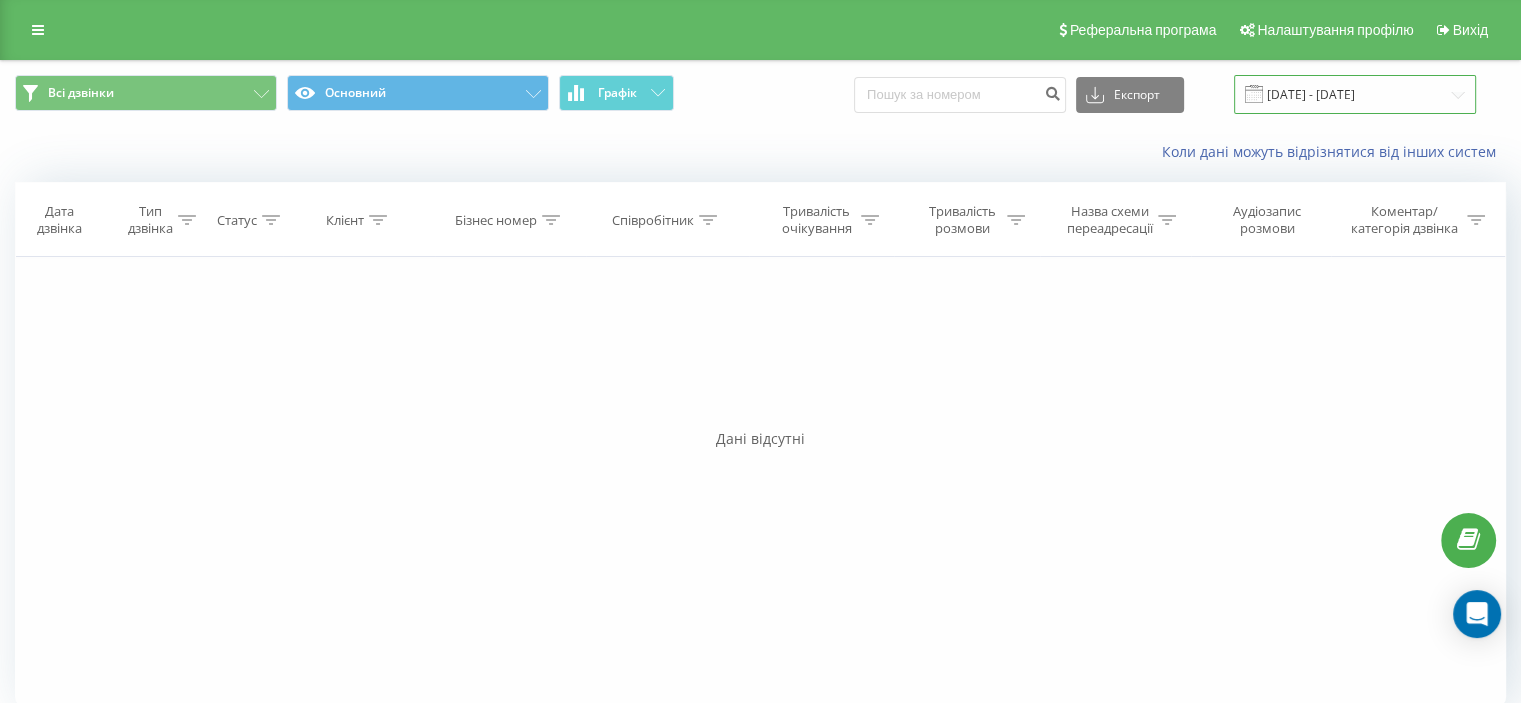 click on "09.07.2024  -  09.07.2024" at bounding box center [1355, 94] 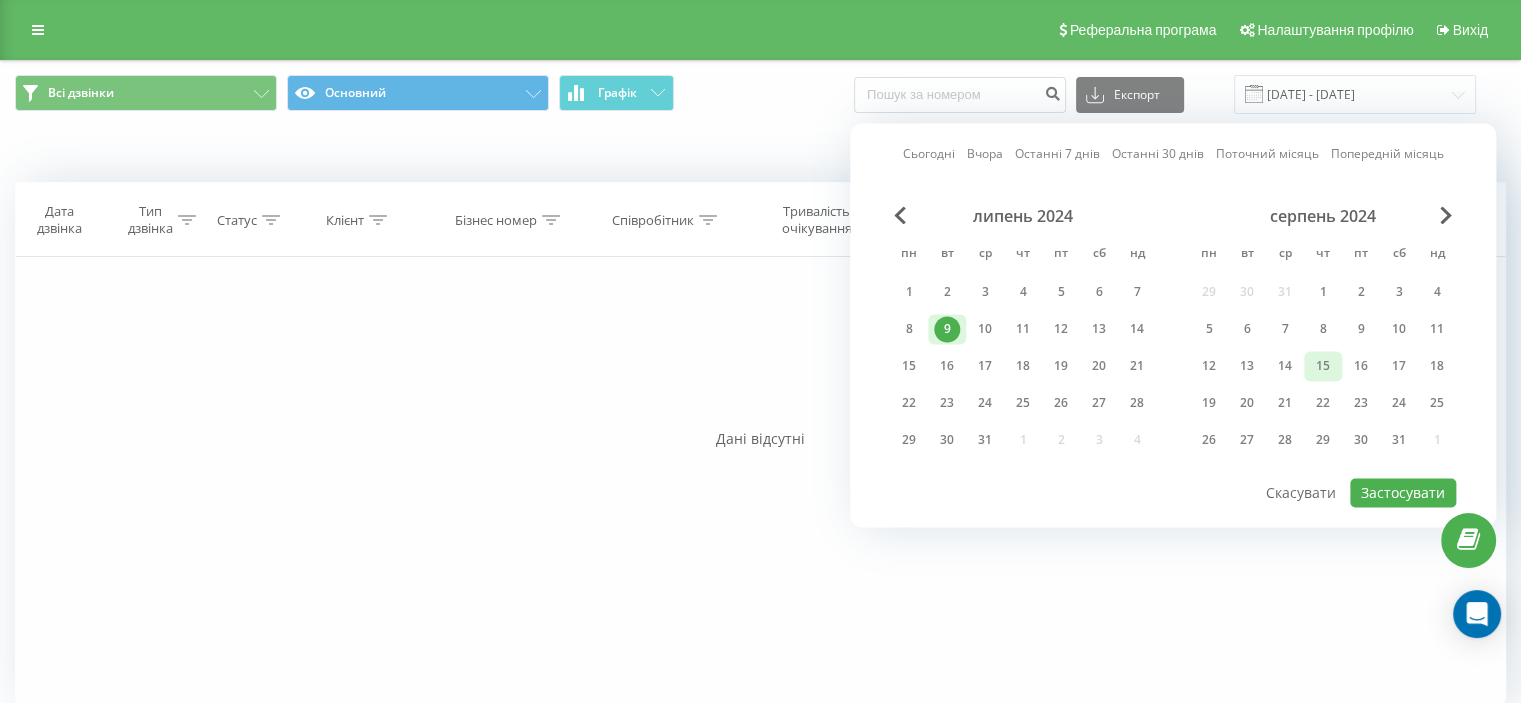 click on "15" at bounding box center (1323, 366) 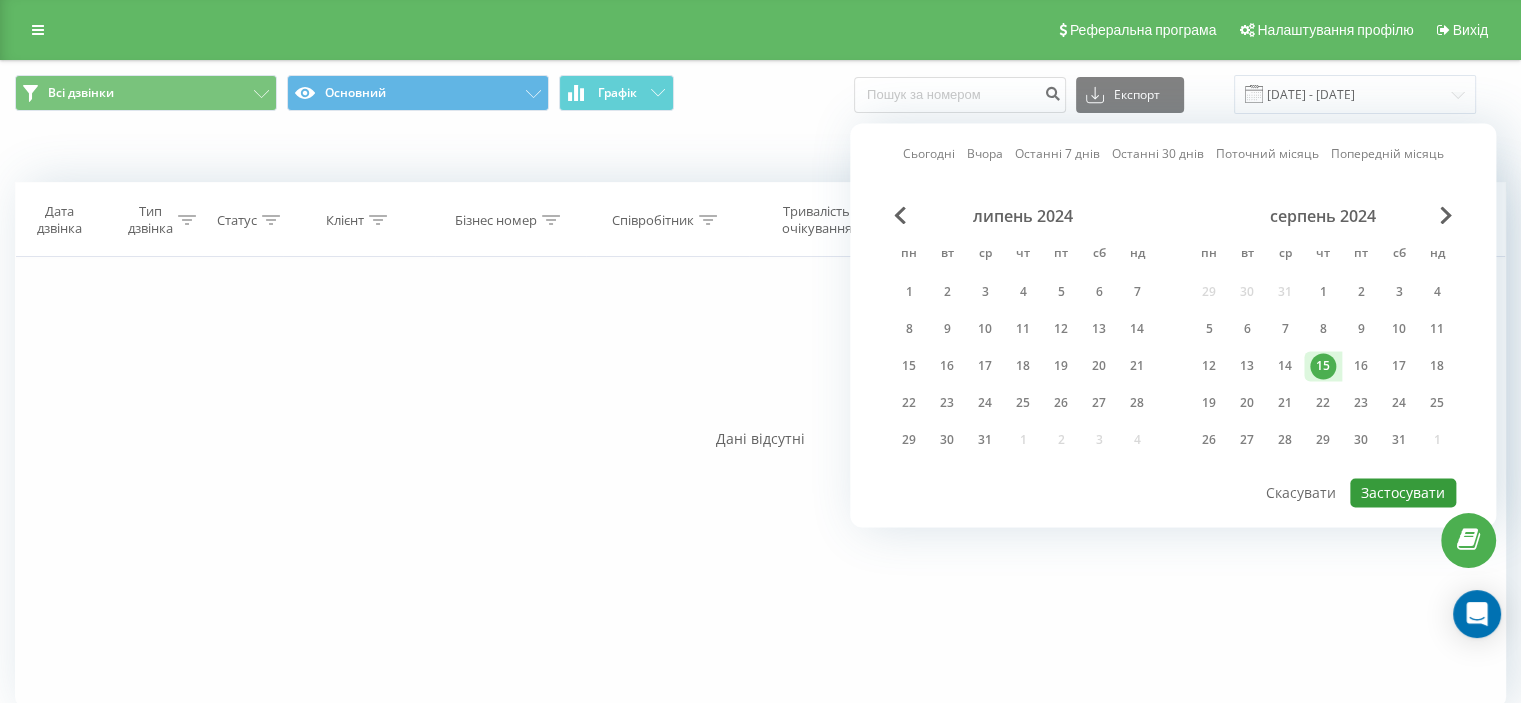 click on "Застосувати" at bounding box center (1403, 492) 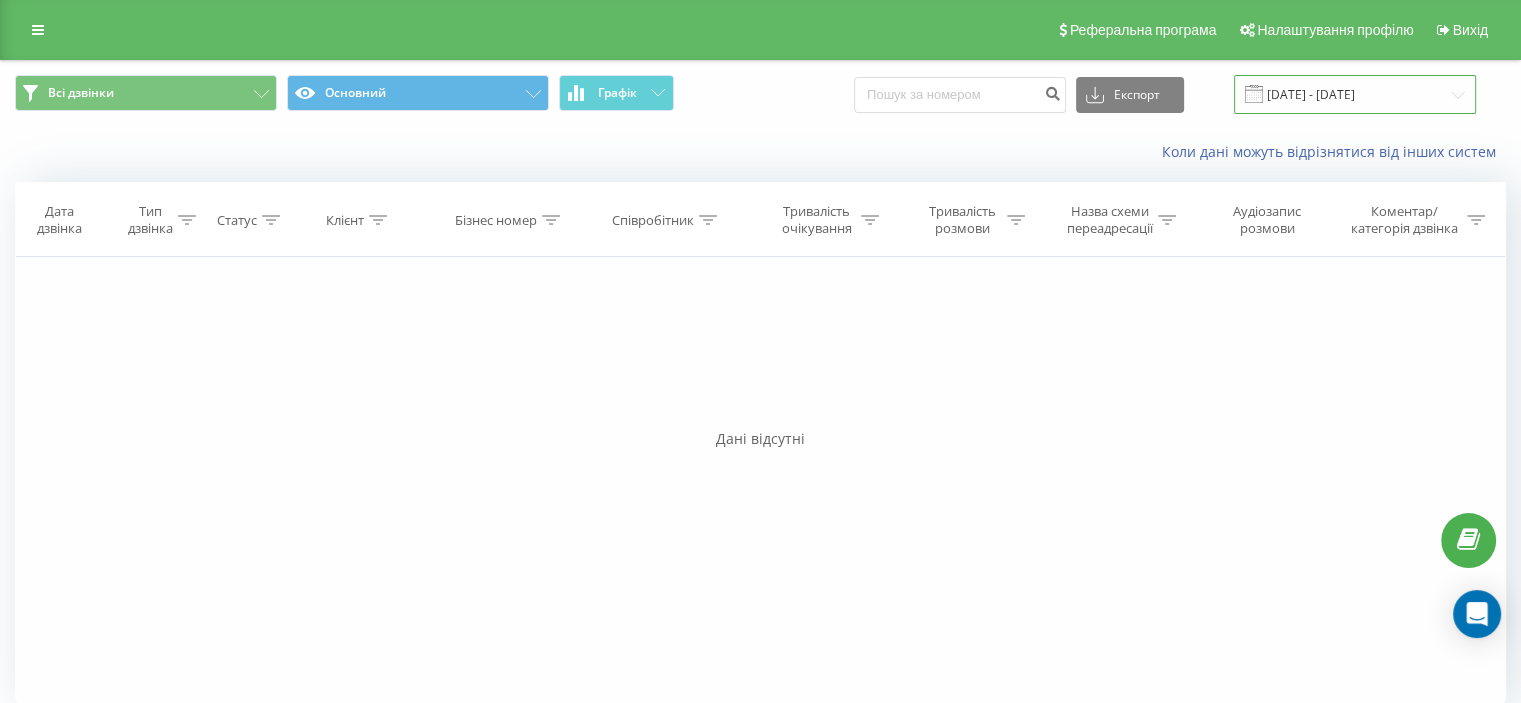 click on "15.08.2024  -  15.08.2024" at bounding box center [1355, 94] 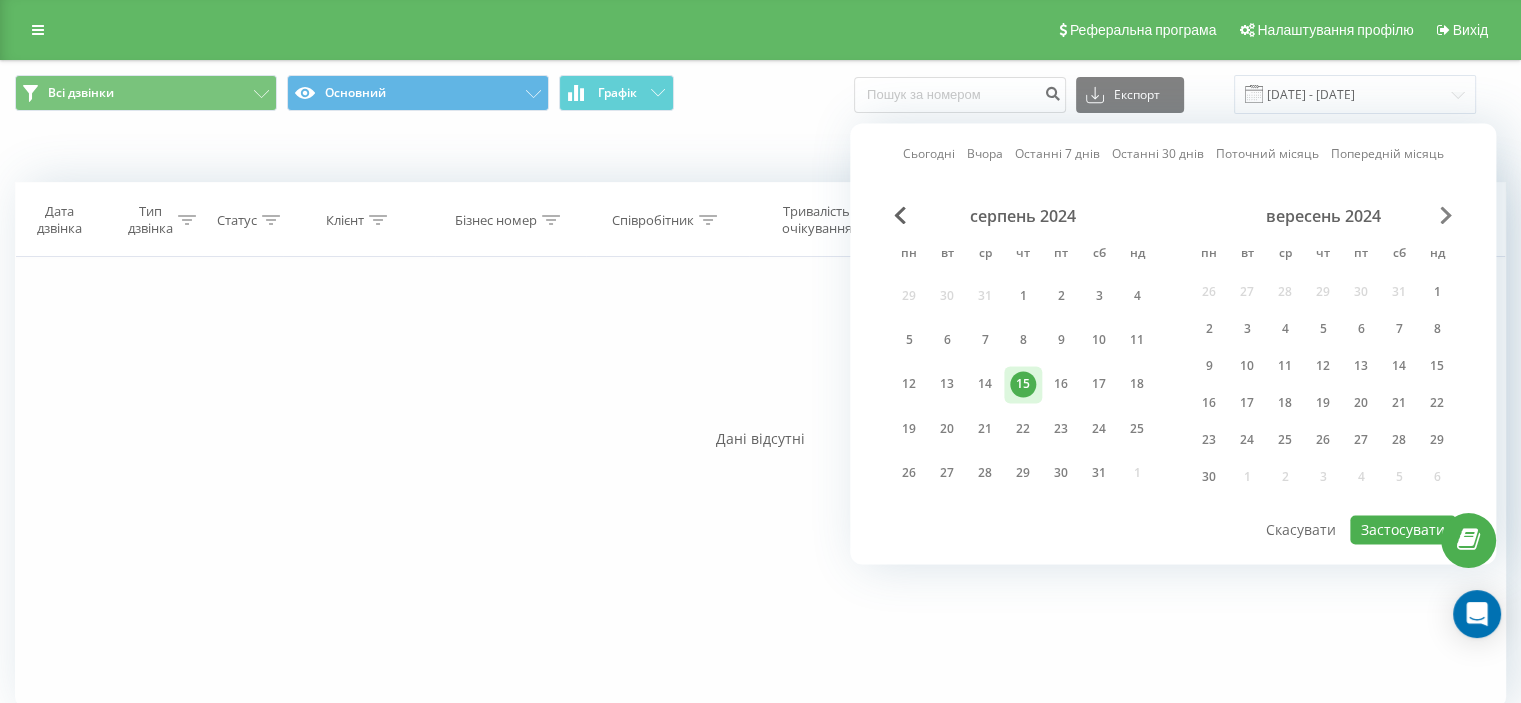 click at bounding box center [1446, 215] 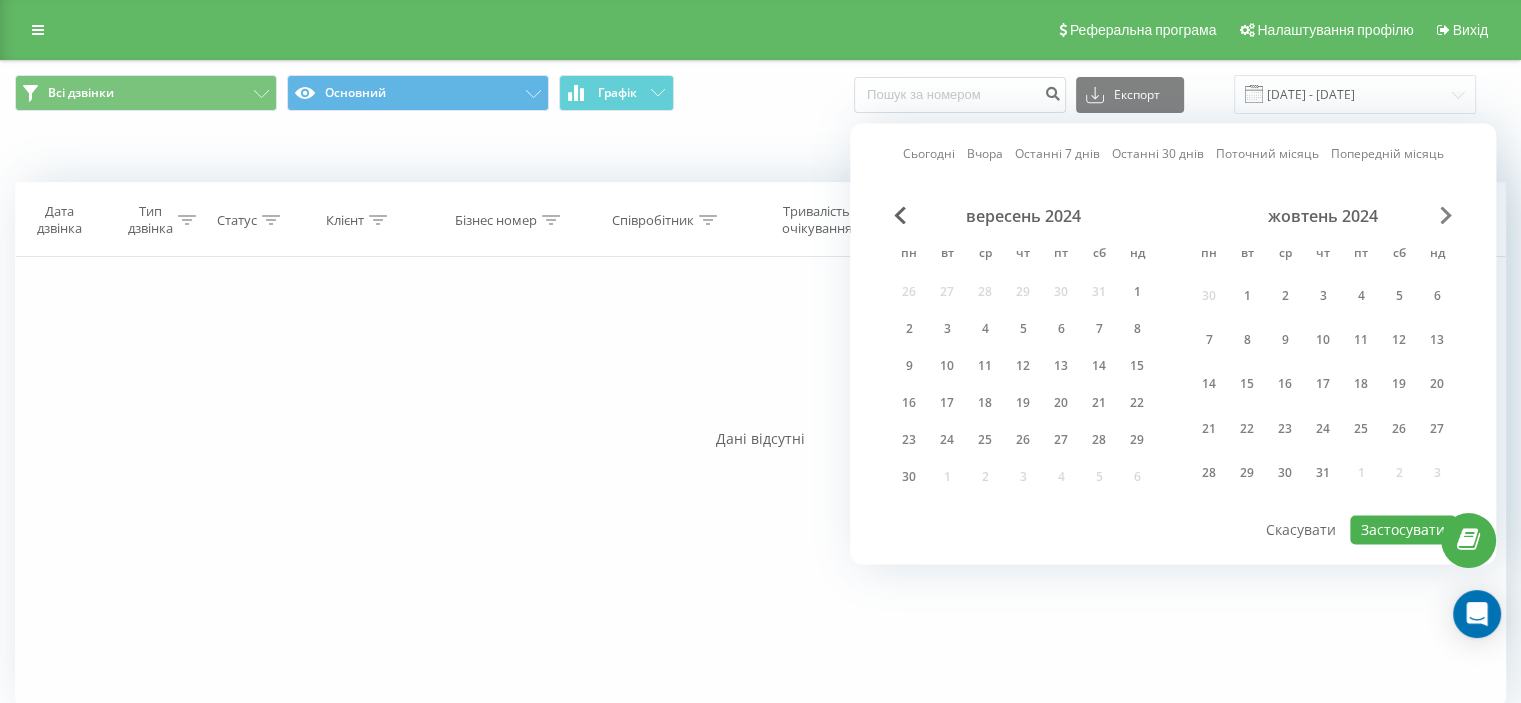 click at bounding box center (1446, 215) 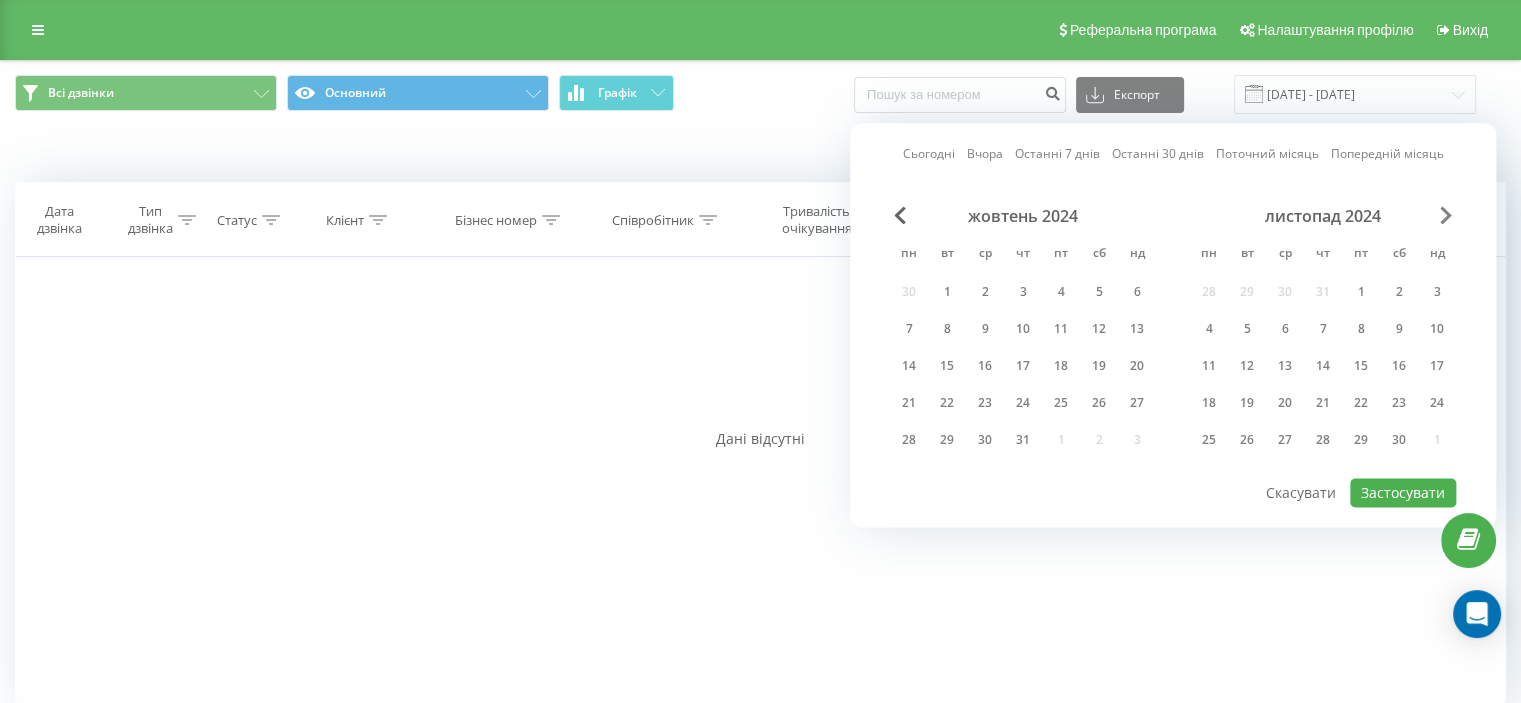 click at bounding box center [1446, 215] 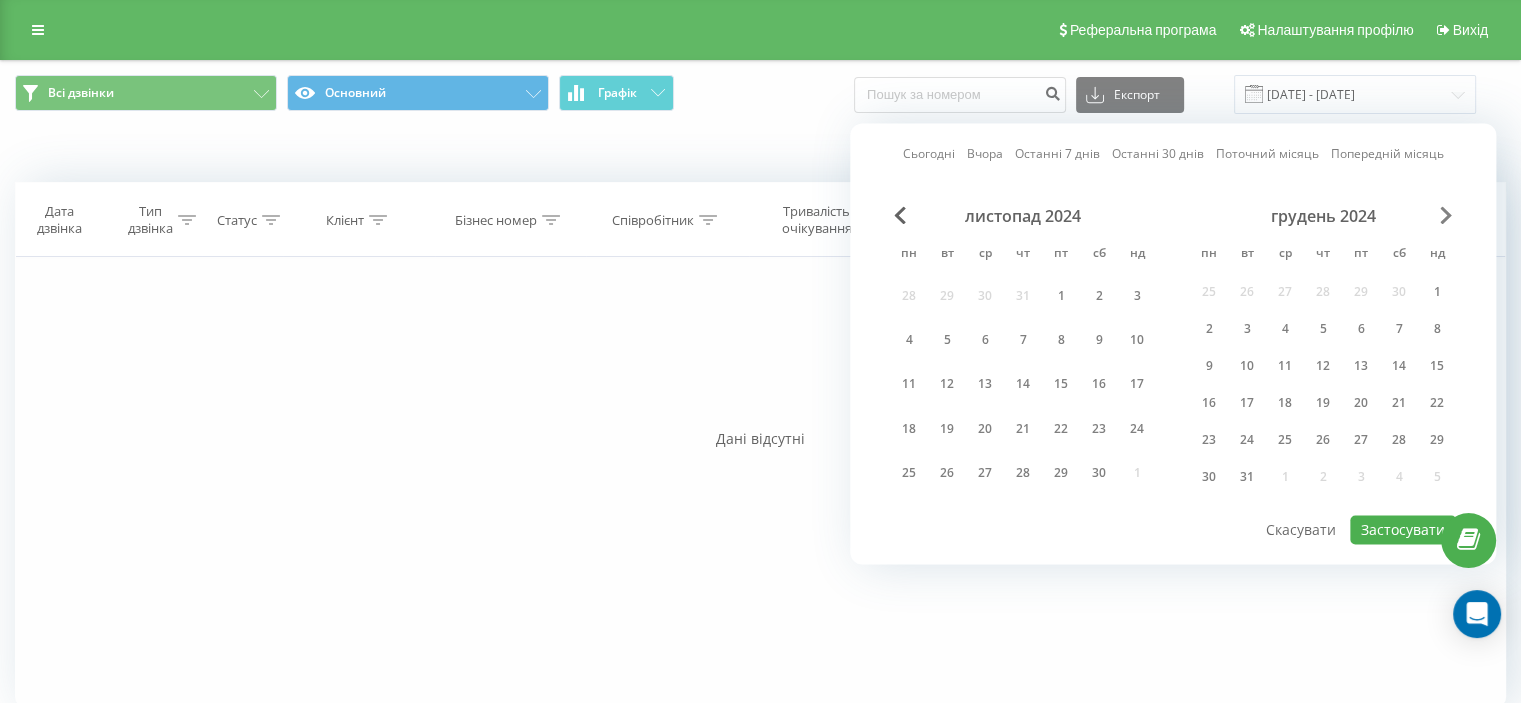 click at bounding box center [1446, 215] 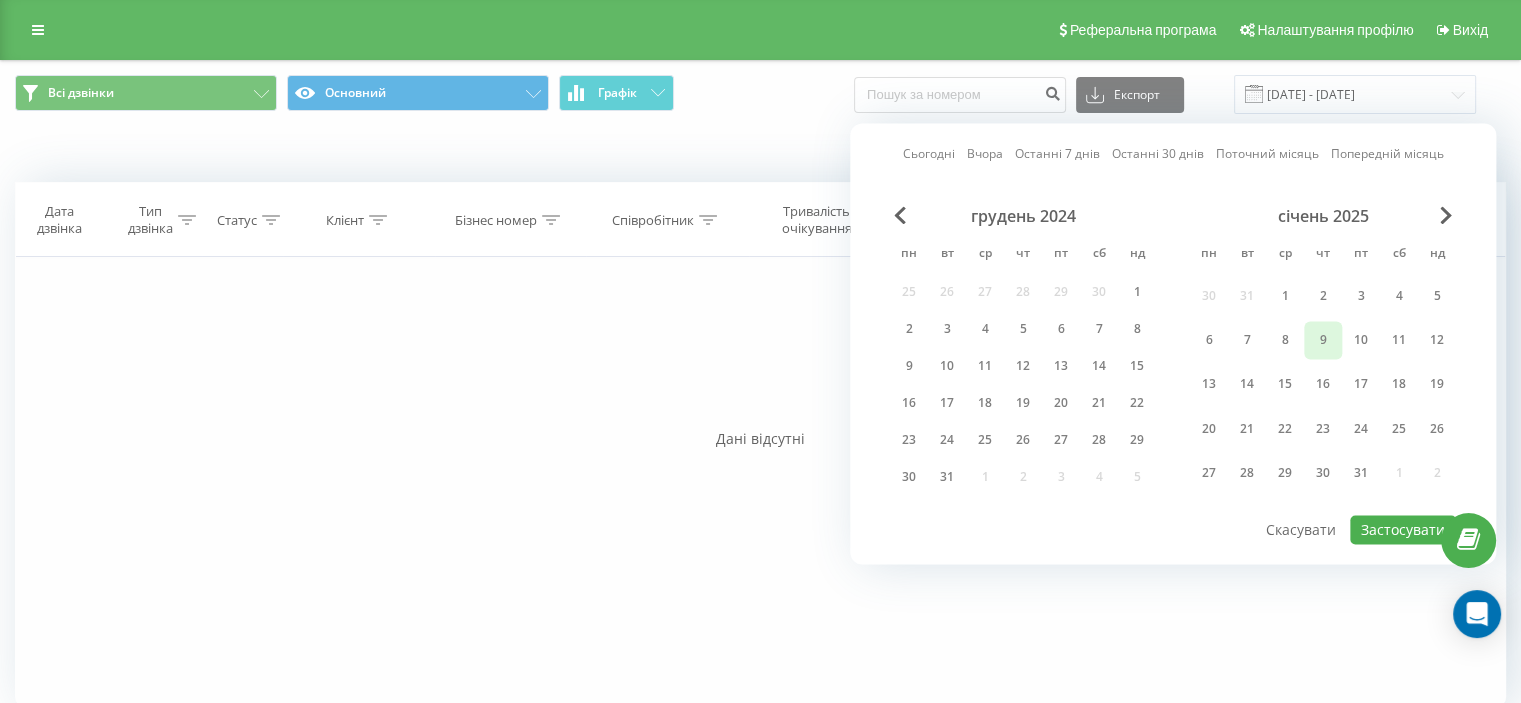 click on "9" at bounding box center [1323, 340] 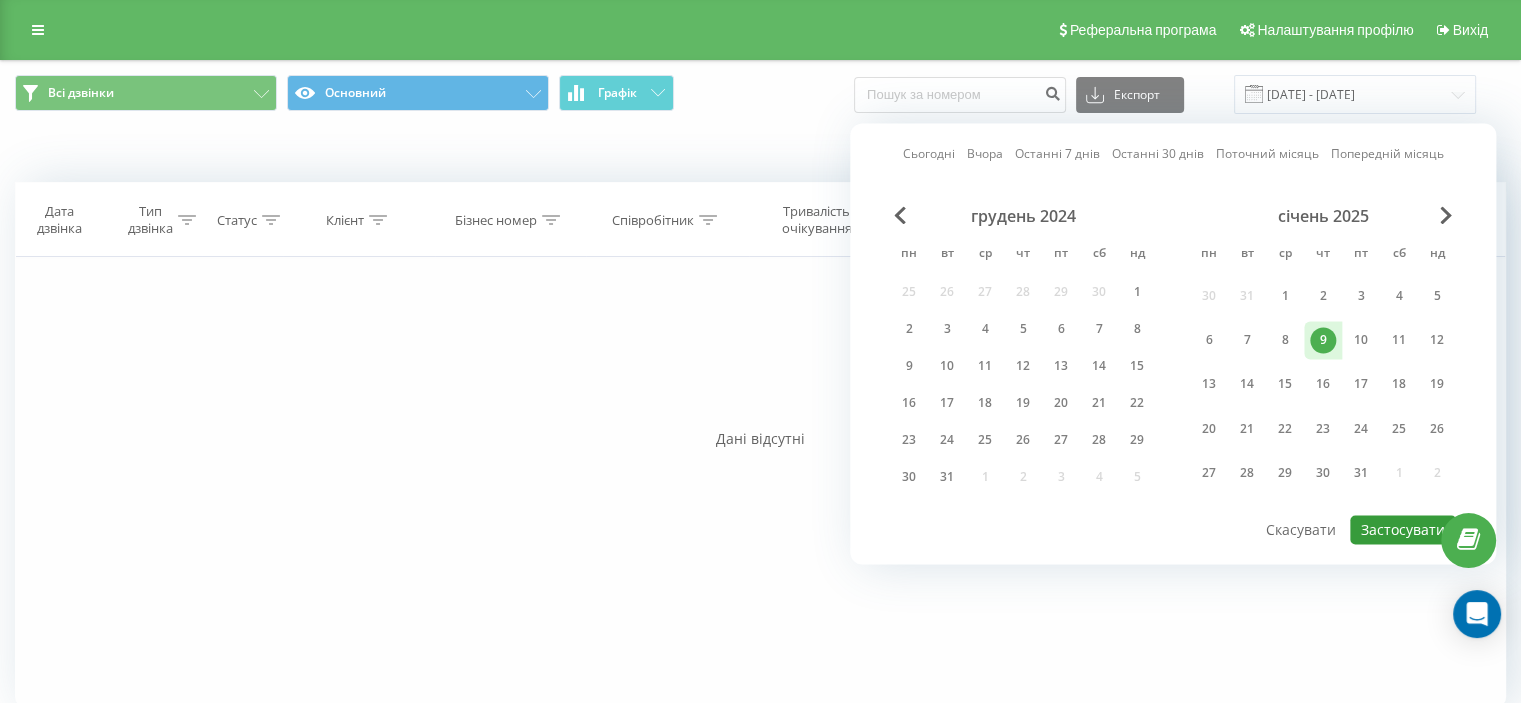 click on "Застосувати" at bounding box center (1403, 529) 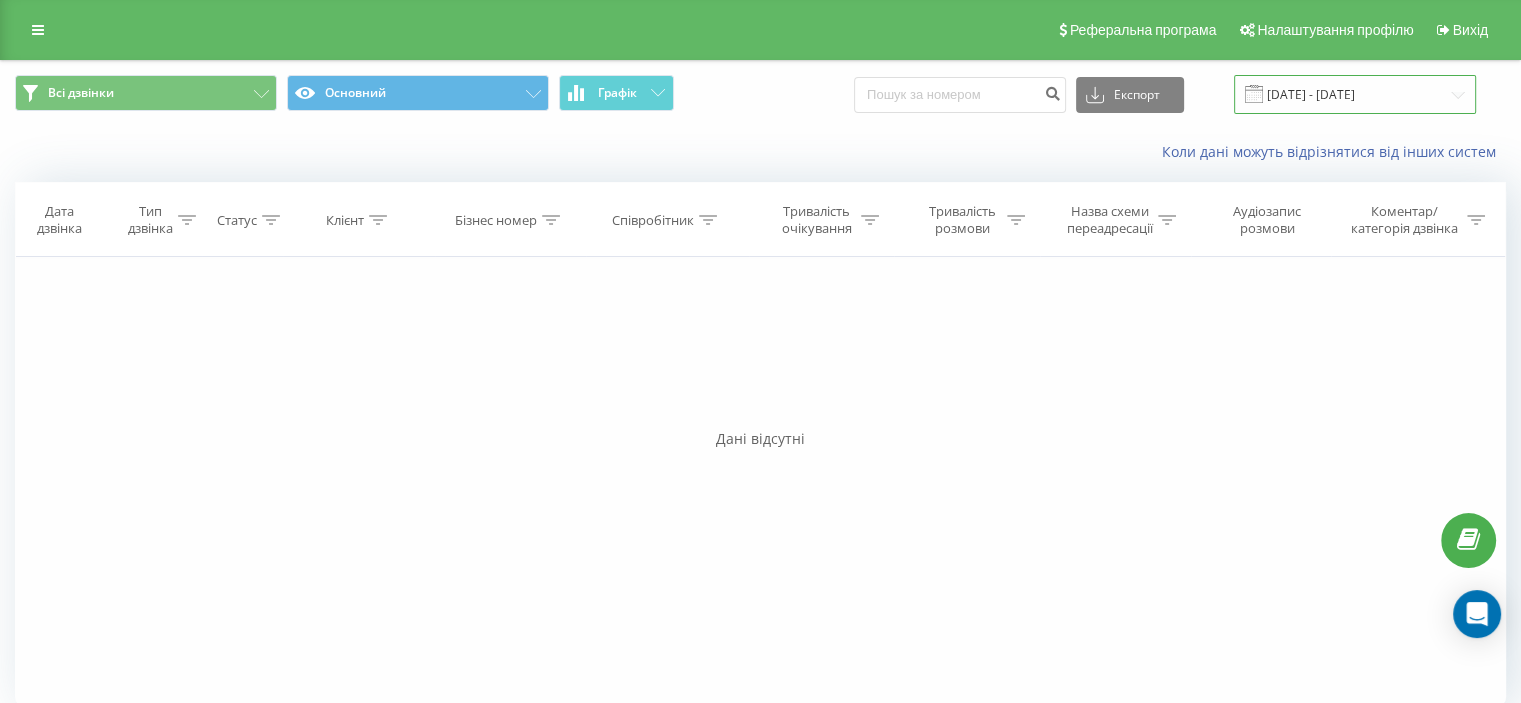 click on "09.01.2025  -  09.01.2025" at bounding box center (1355, 94) 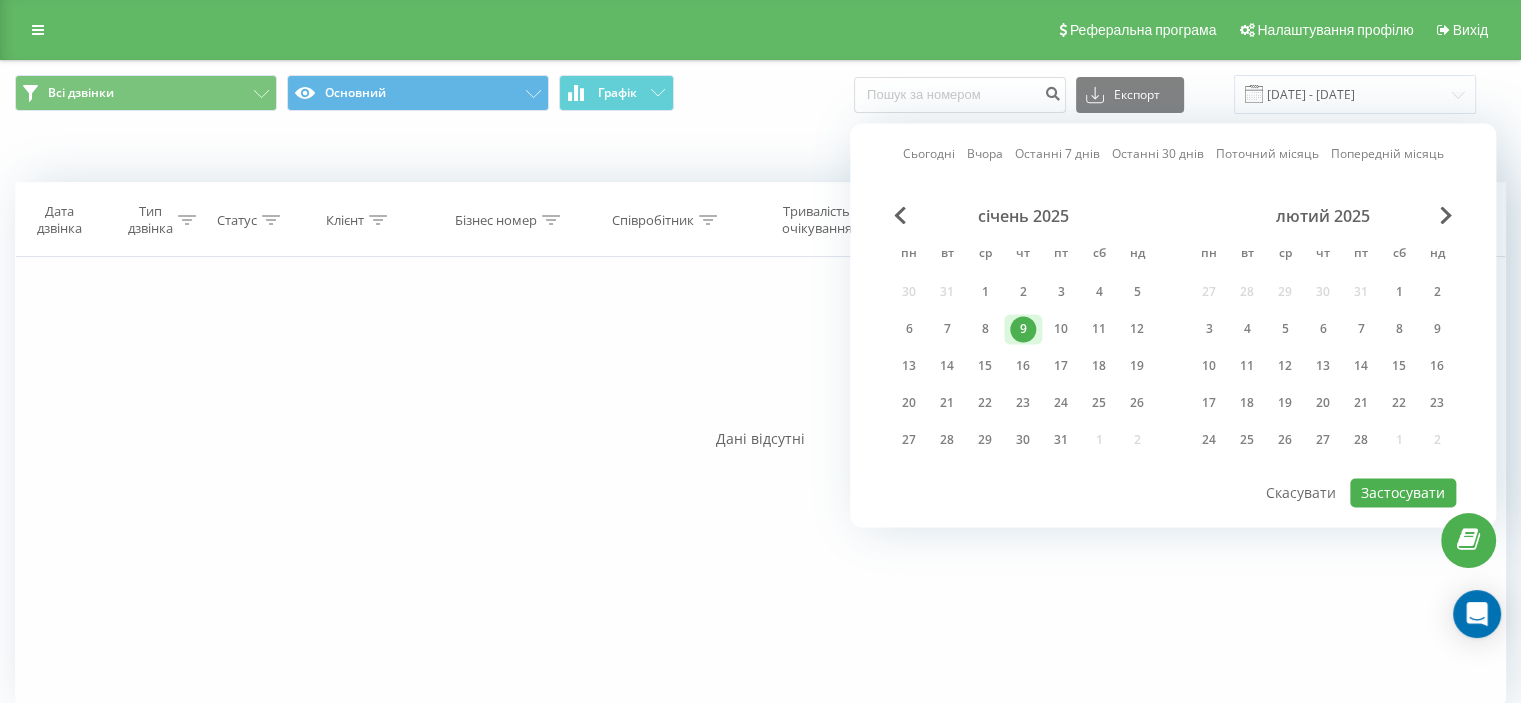 click on "Сьогодні Вчора Останні 7 днів Останні 30 днів Поточний місяць Попередній місяць січень 2025 пн вт ср чт пт сб нд 30 31 1 2 3 4 5 6 7 8 9 10 11 12 13 14 15 16 17 18 19 20 21 22 23 24 25 26 27 28 29 30 31 1 2 лютий 2025 пн вт ср чт пт сб нд 27 28 29 30 31 1 2 3 4 5 6 7 8 9 10 11 12 13 14 15 16 17 18 19 20 21 22 23 24 25 26 27 28 1 2 Застосувати Скасувати" at bounding box center [1173, 325] 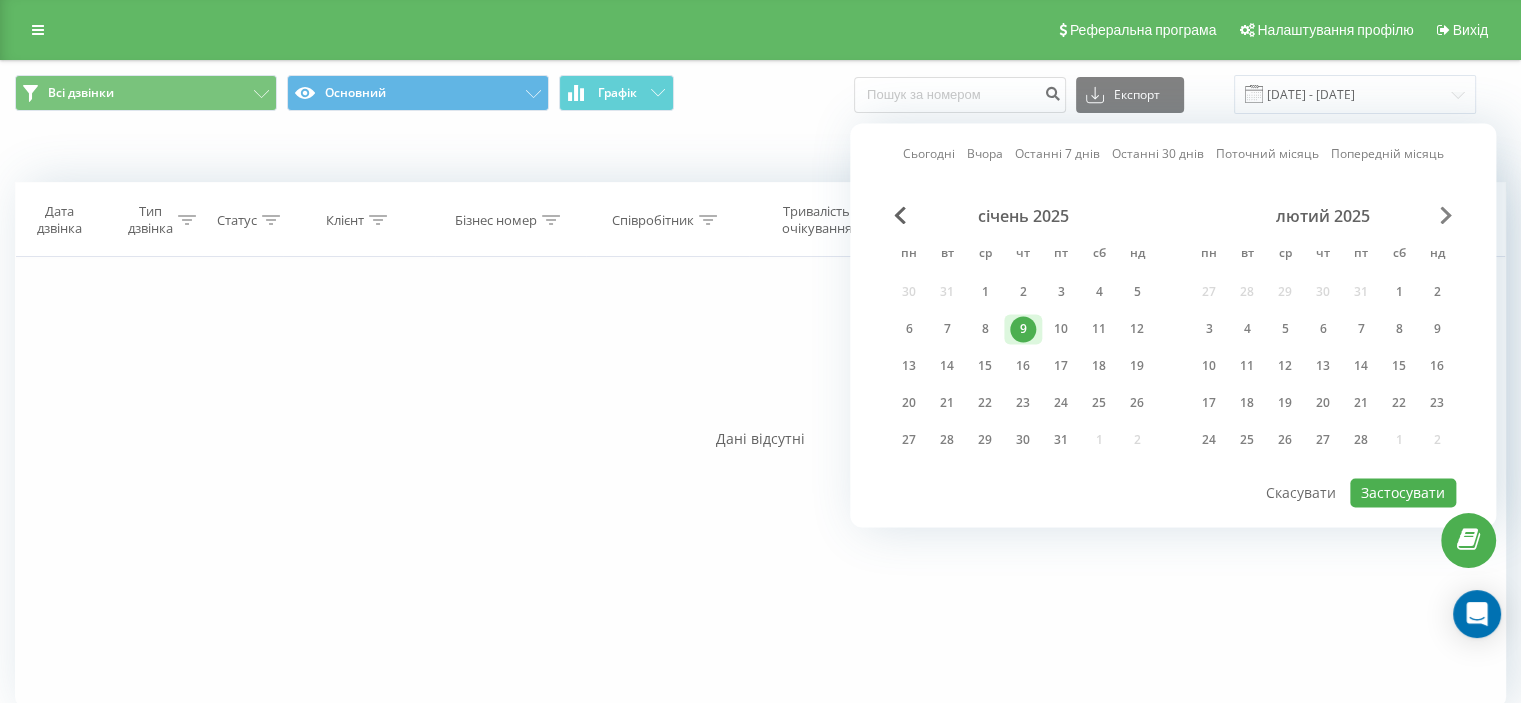 click at bounding box center [1446, 215] 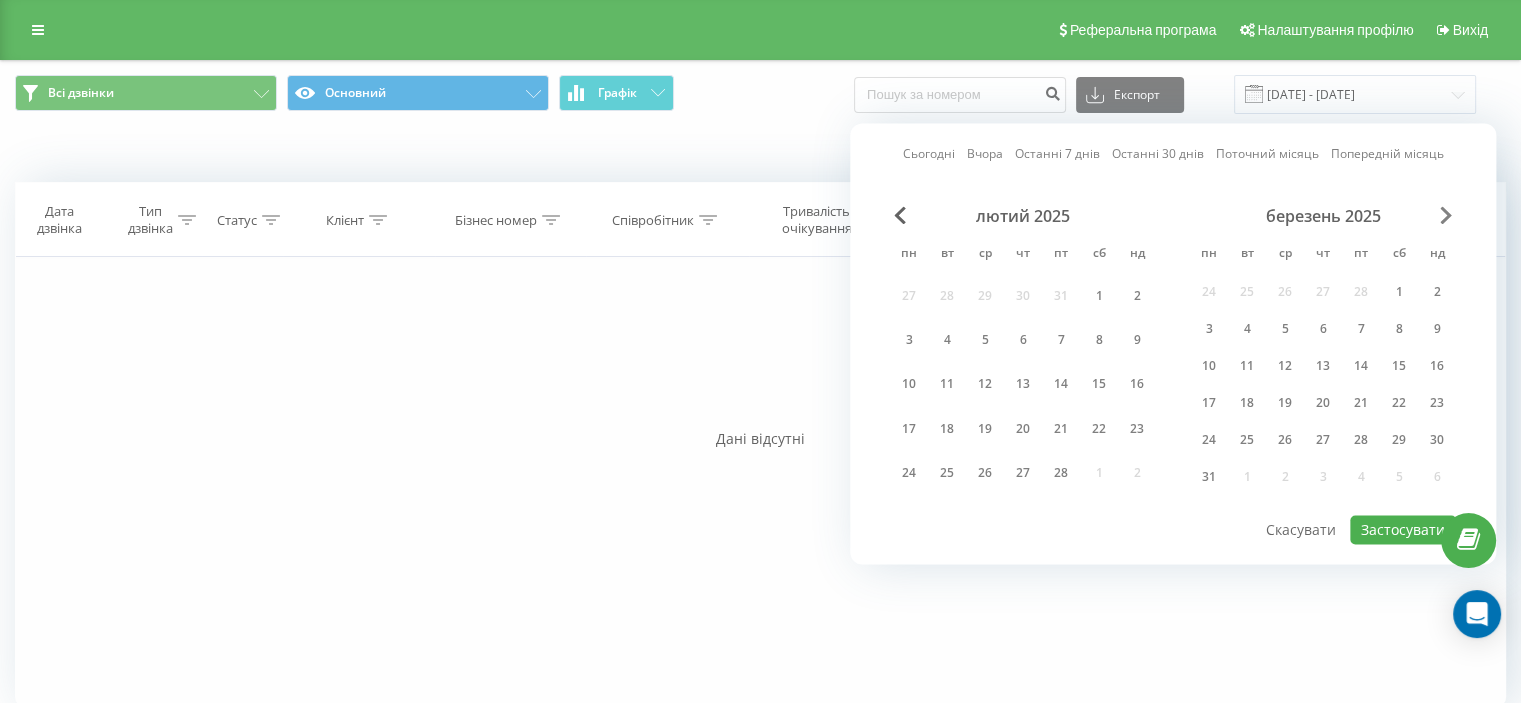 click at bounding box center [1446, 215] 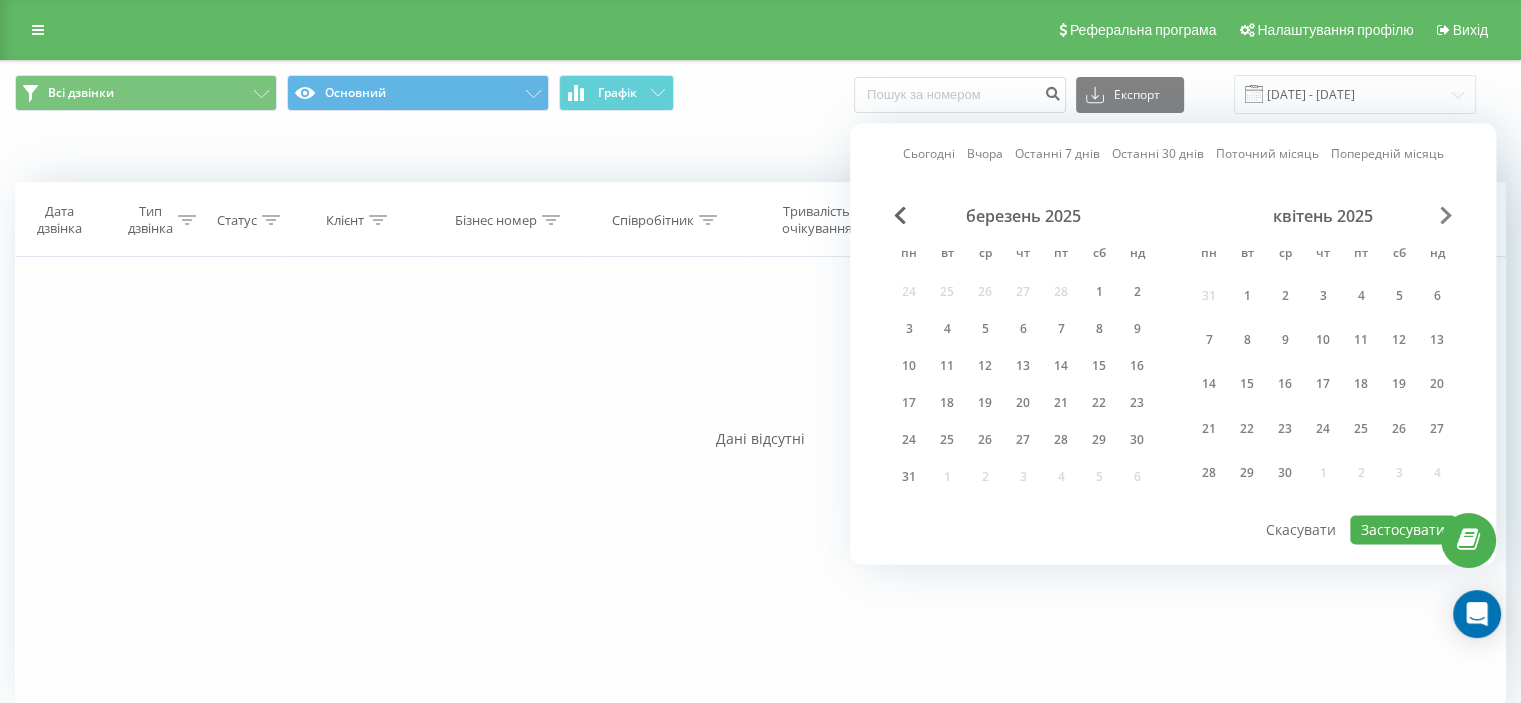 click at bounding box center (1446, 215) 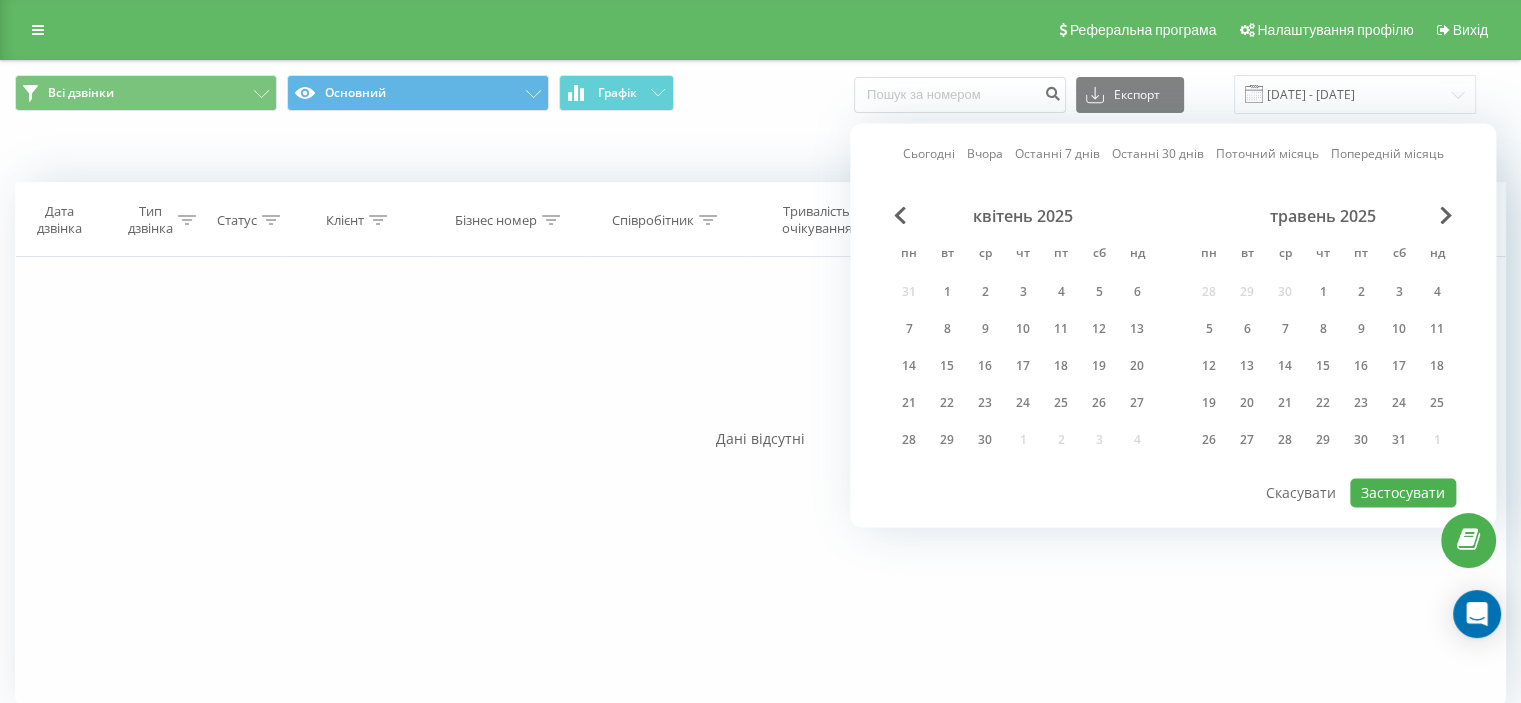 click on "травень 2025 пн вт ср чт пт сб нд 28 29 30 1 2 3 4 5 6 7 8 9 10 11 12 13 14 15 16 17 18 19 20 21 22 23 24 25 26 27 28 29 30 31 1" at bounding box center [1323, 334] 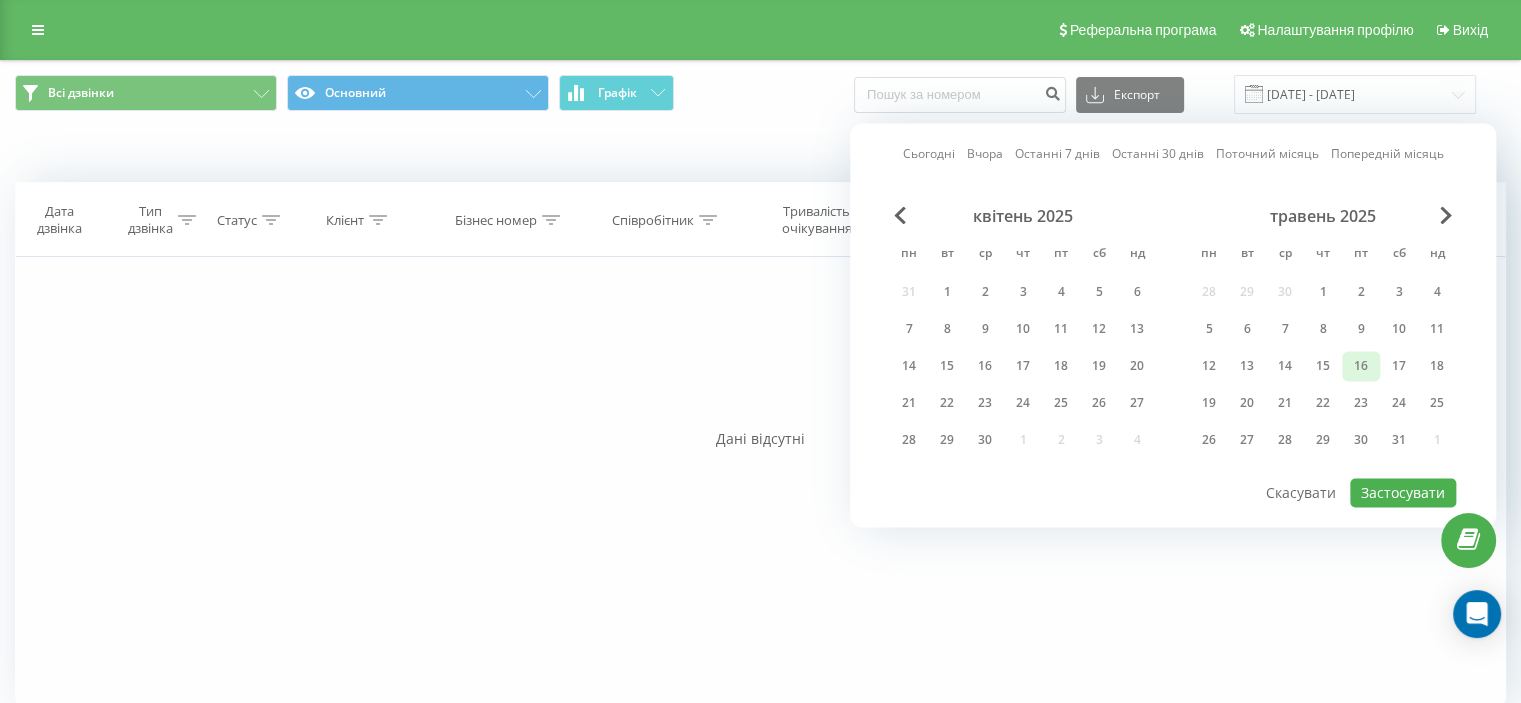 click on "16" at bounding box center (1361, 366) 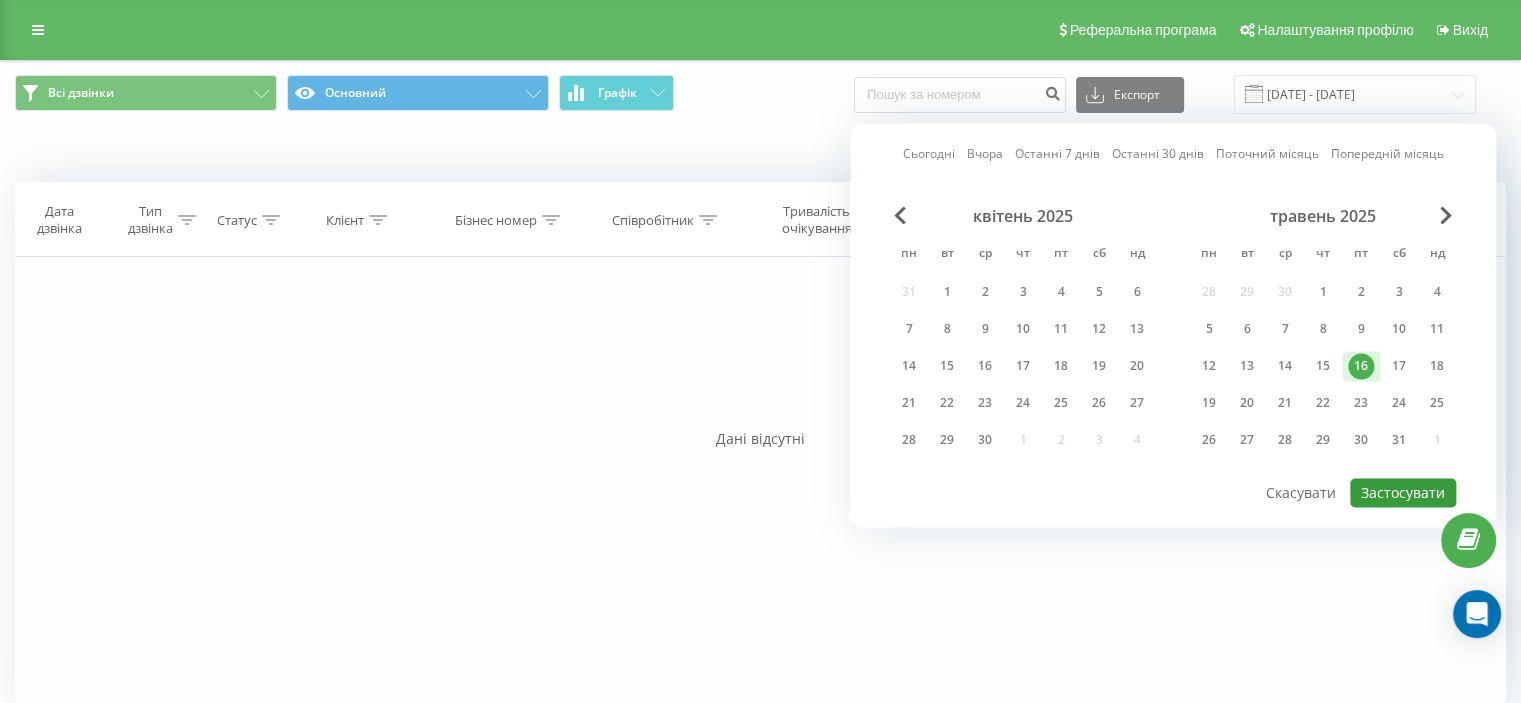 click on "Застосувати" at bounding box center [1403, 492] 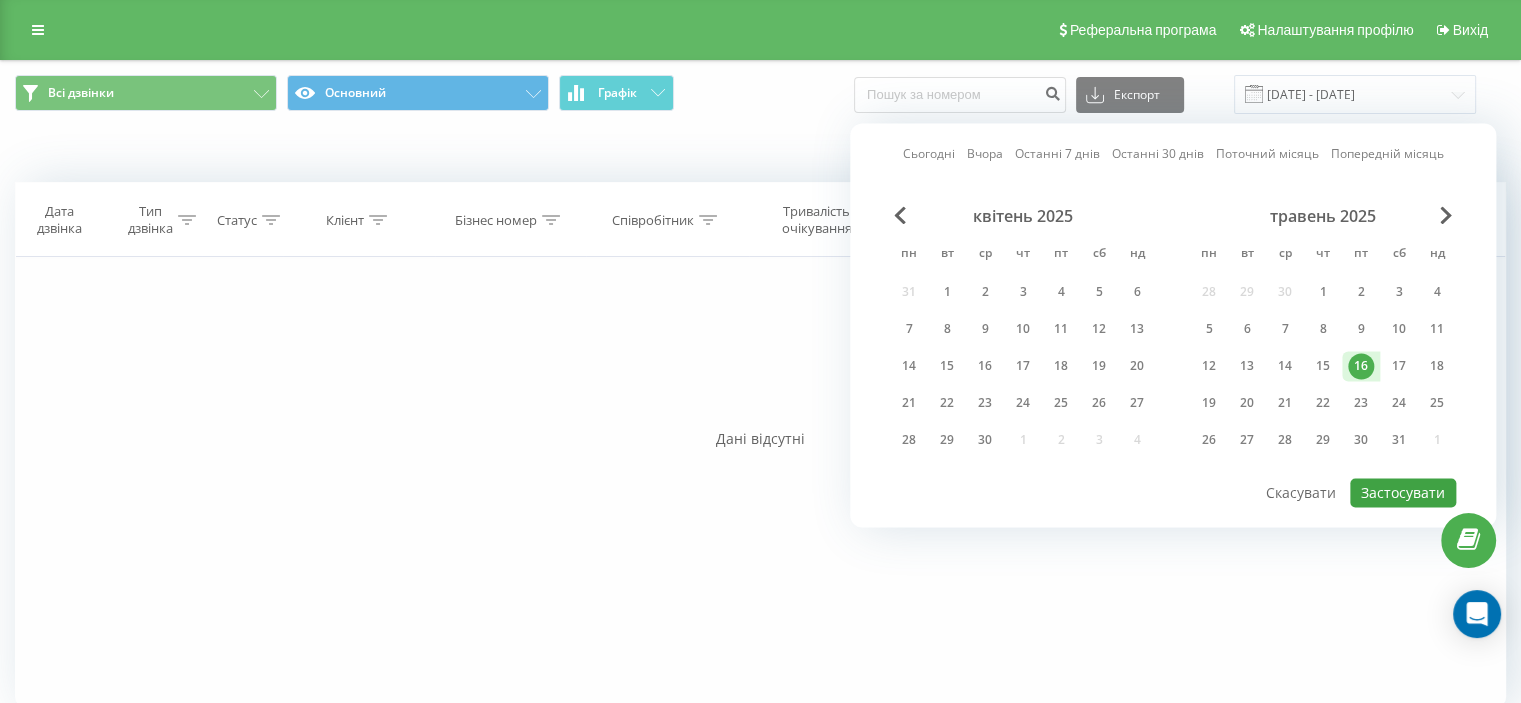 type on "16.05.2025  -  16.05.2025" 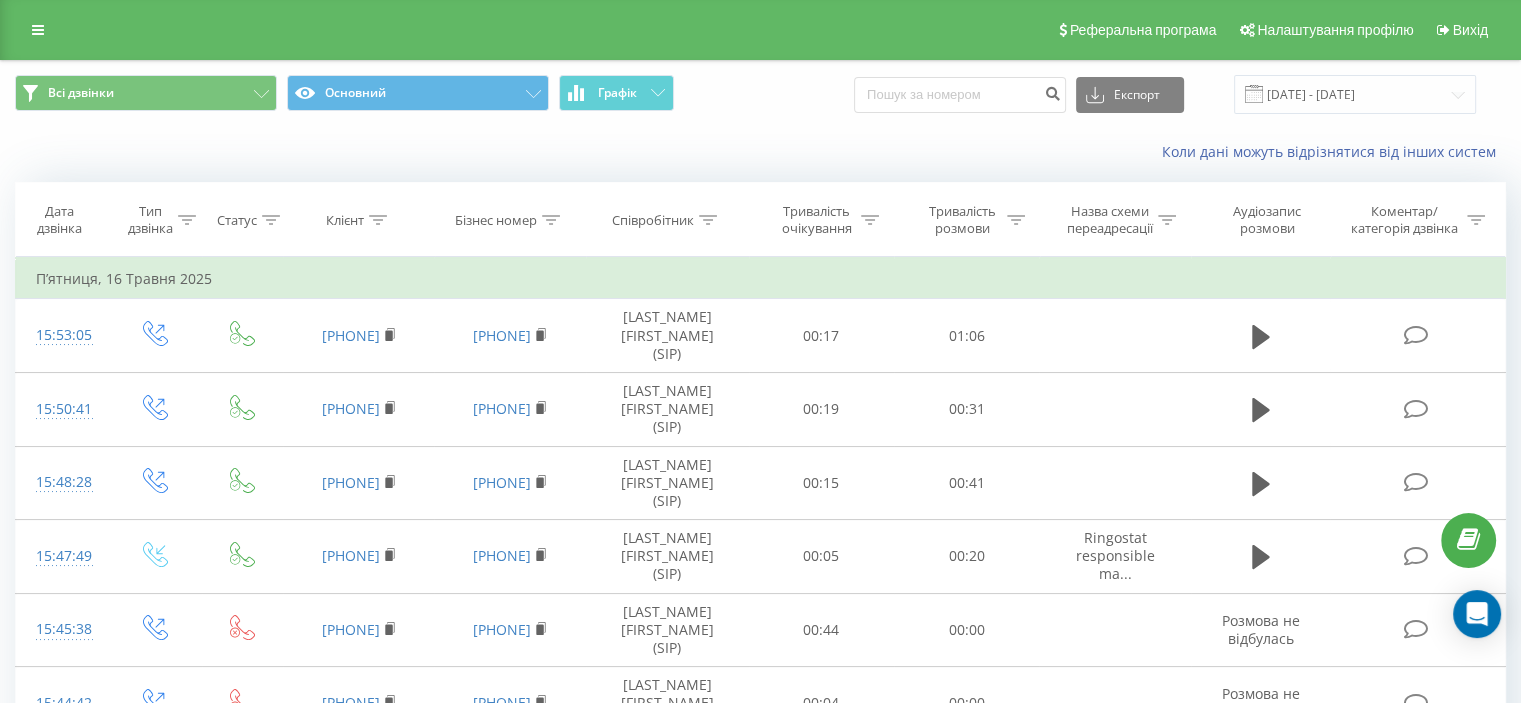 click 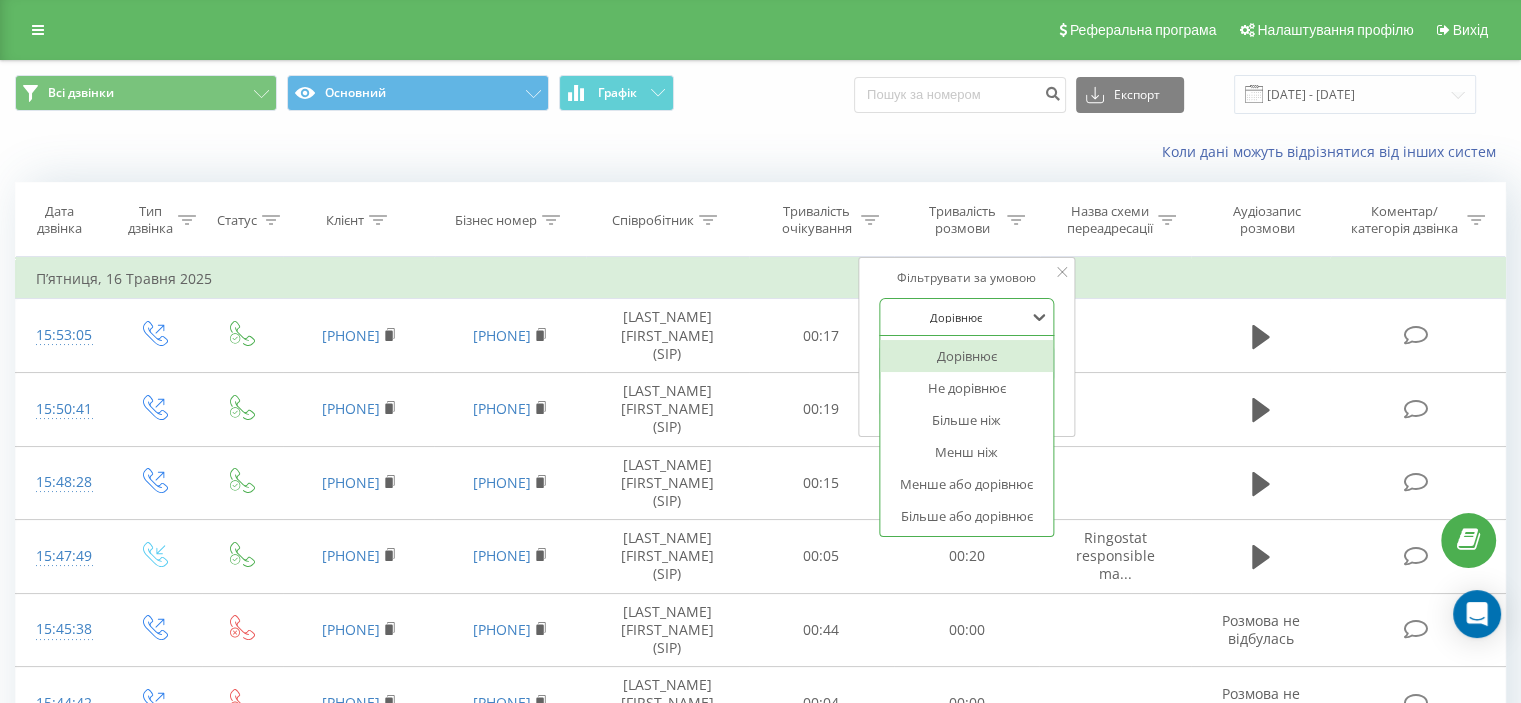click on "Дорівнює" at bounding box center [967, 317] 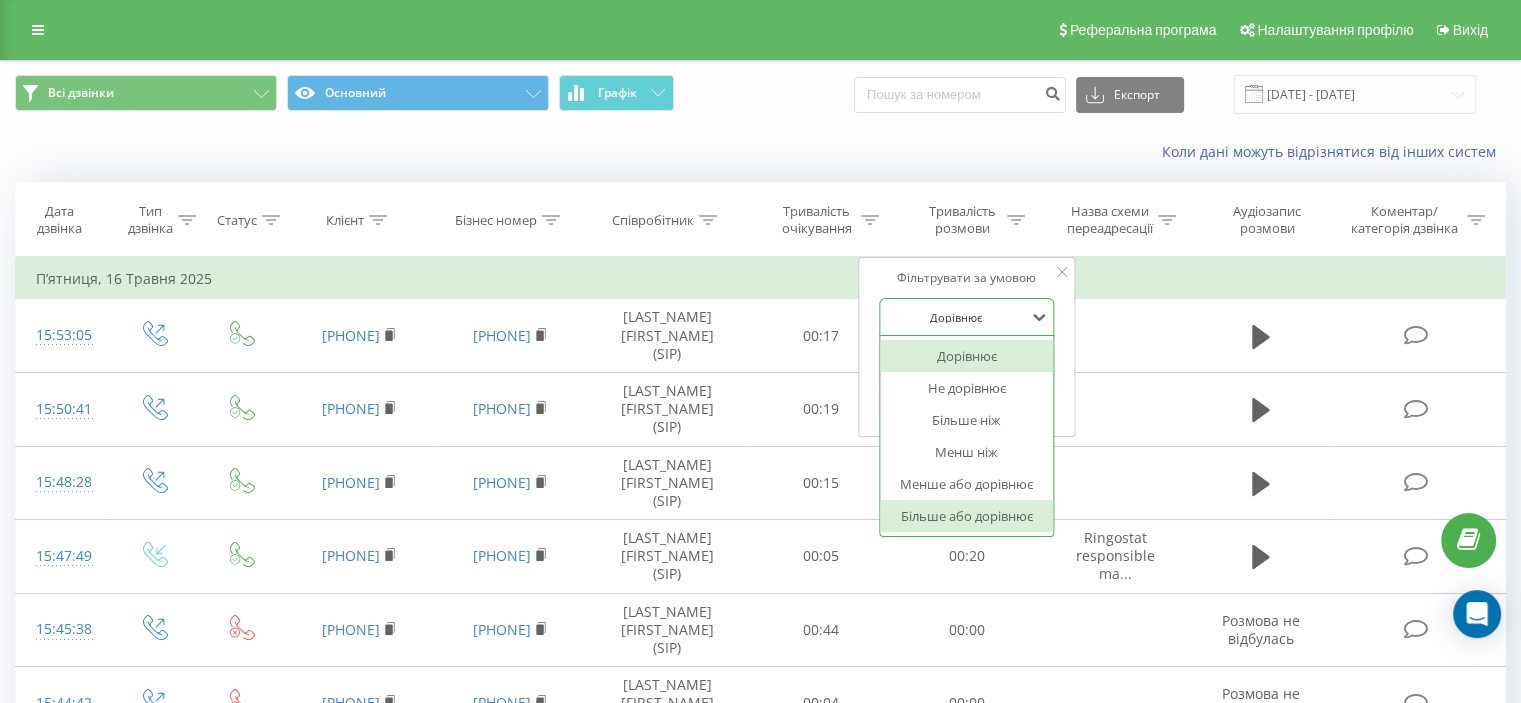 click on "Більше або дорівнює" at bounding box center [967, 516] 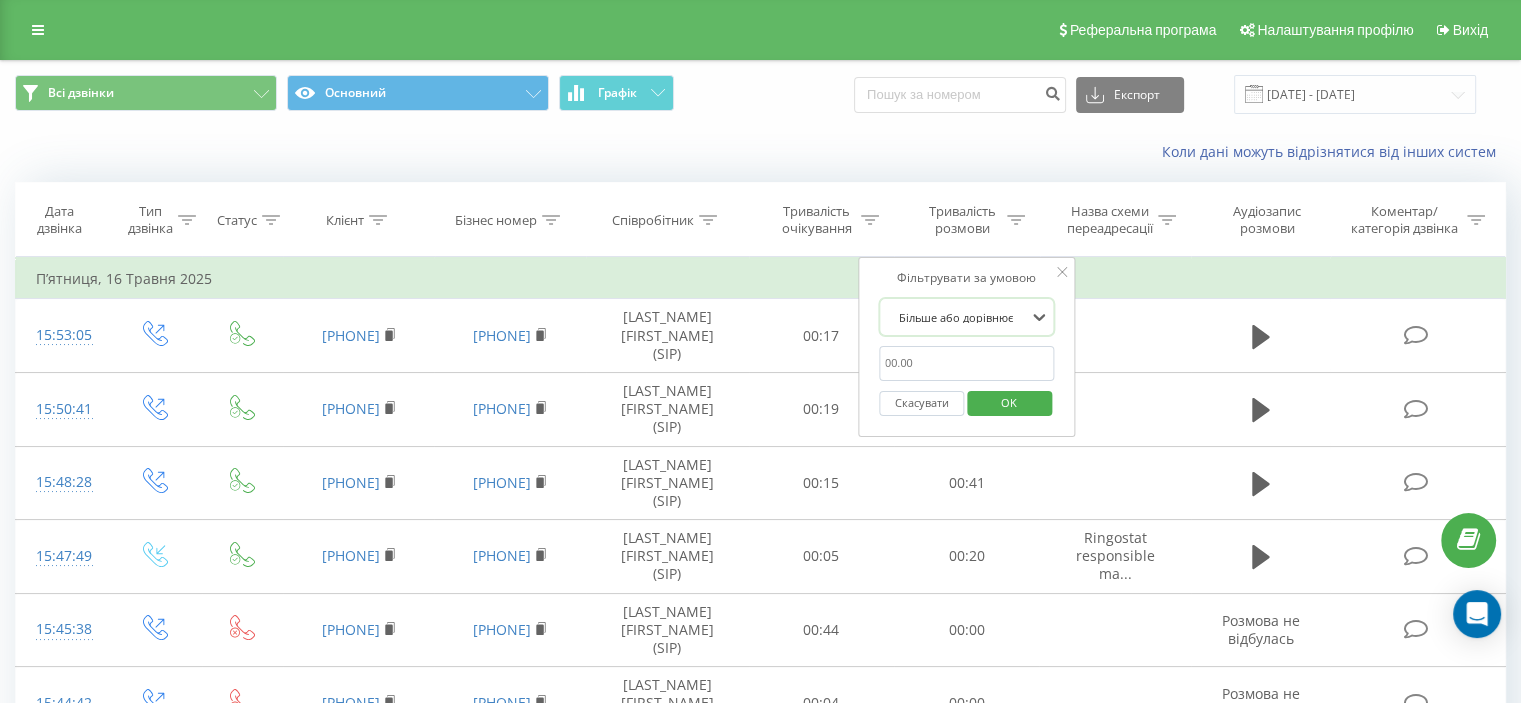 click at bounding box center [967, 363] 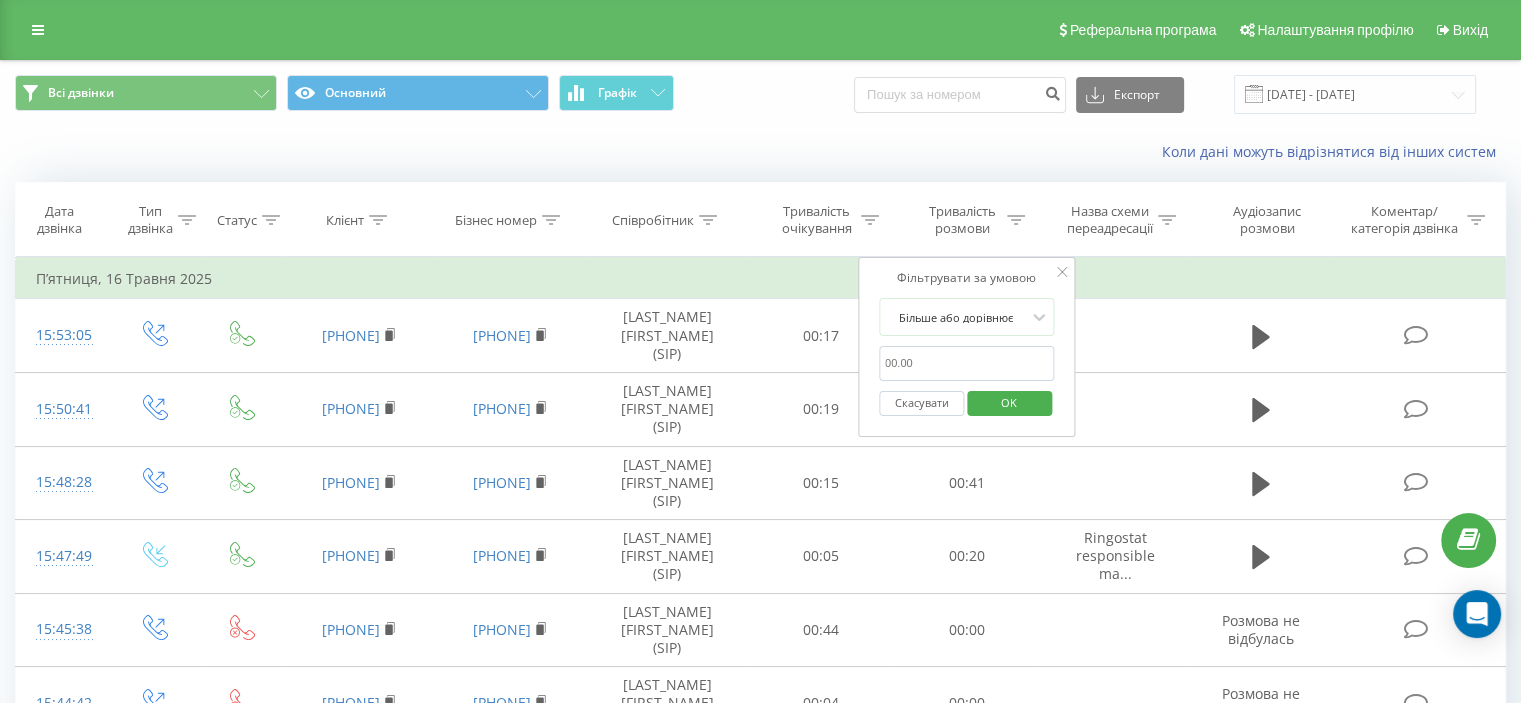 type on "01:00" 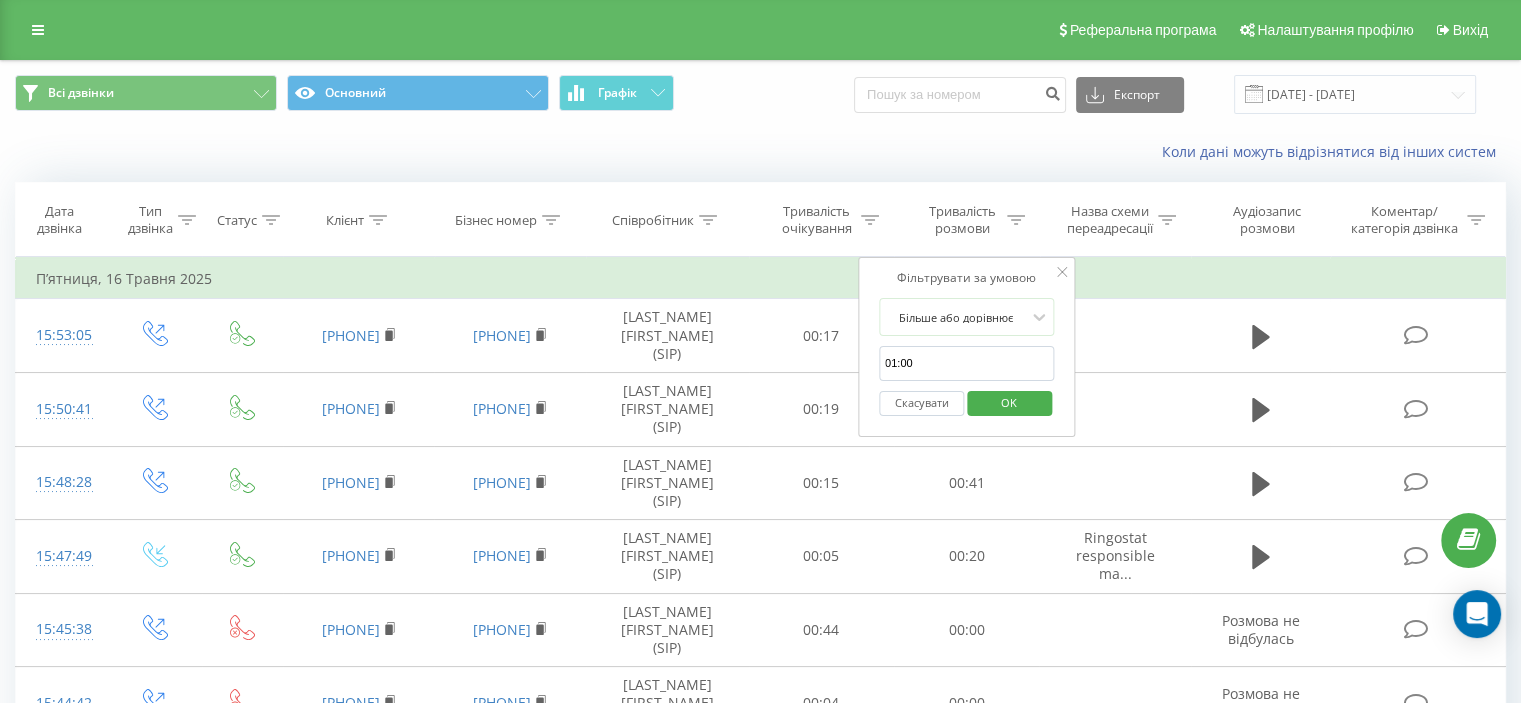 click on "OK" at bounding box center (1009, 402) 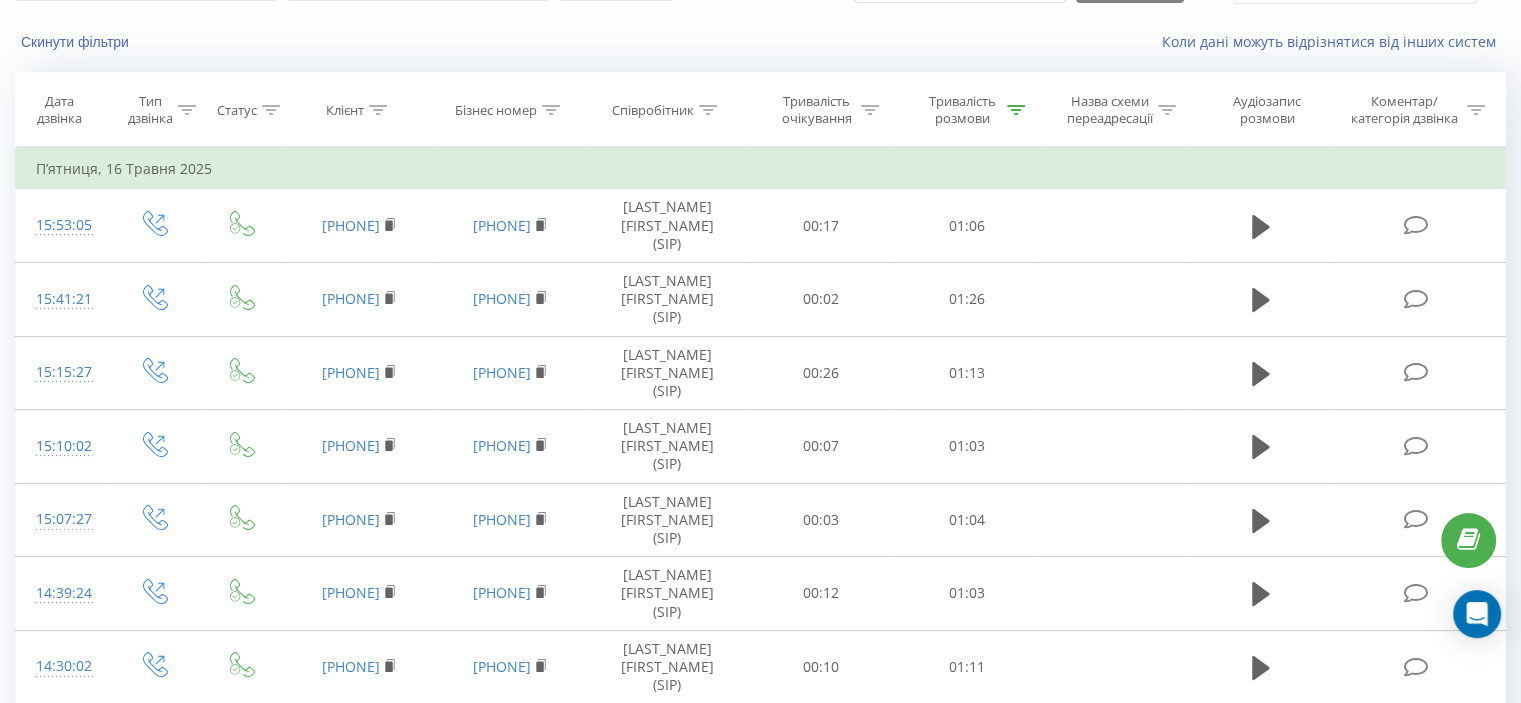 scroll, scrollTop: 0, scrollLeft: 0, axis: both 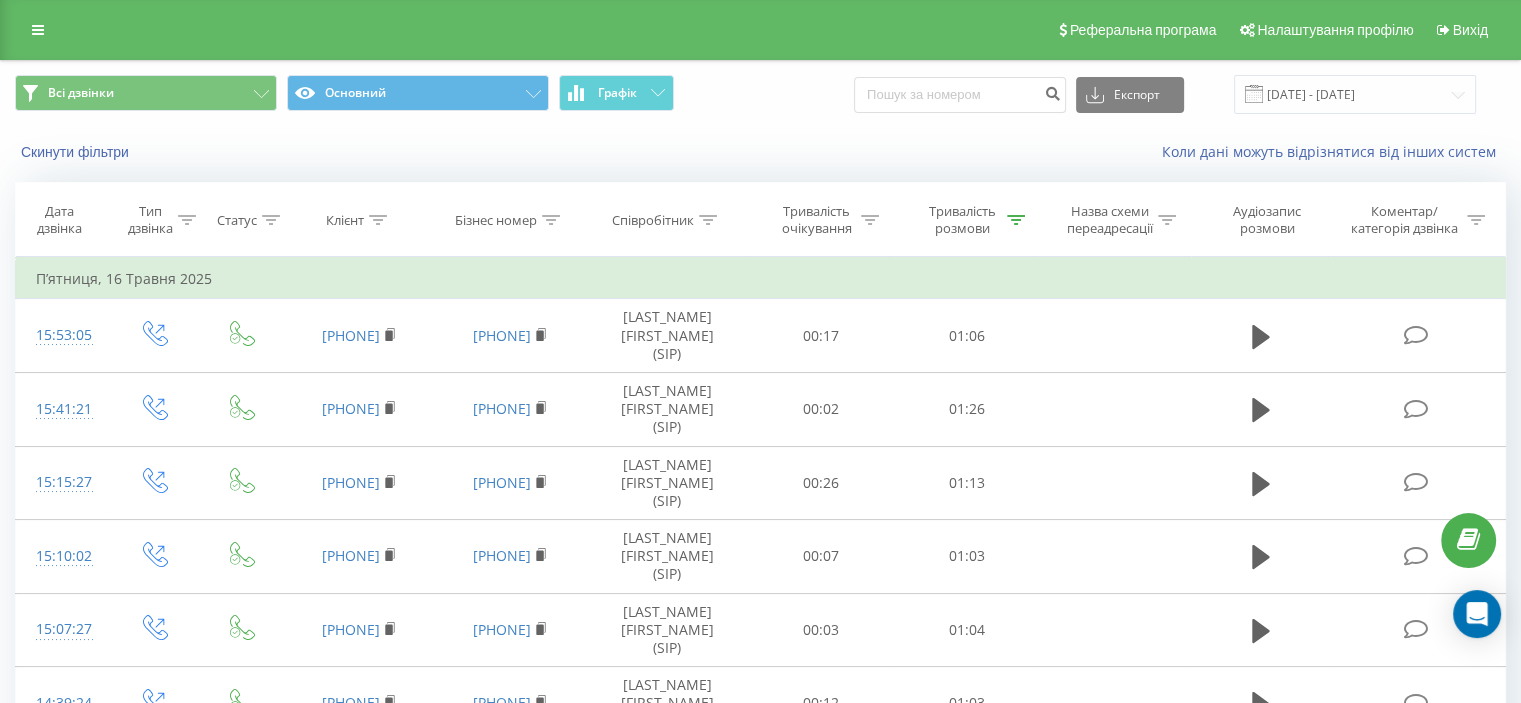 click on "Тривалість розмови" at bounding box center (962, 220) 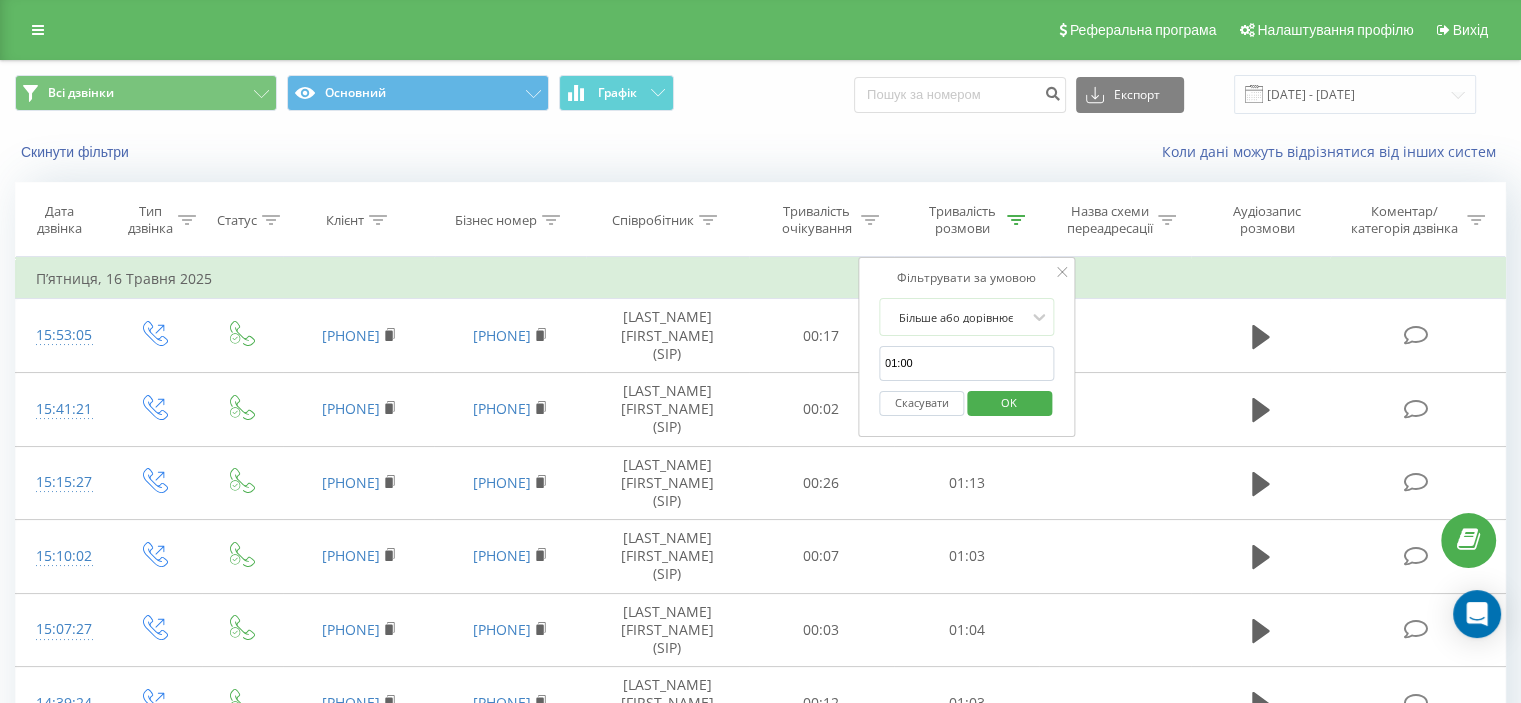 click on "Більше або дорівнює 01:00 Скасувати OK" at bounding box center (967, 362) 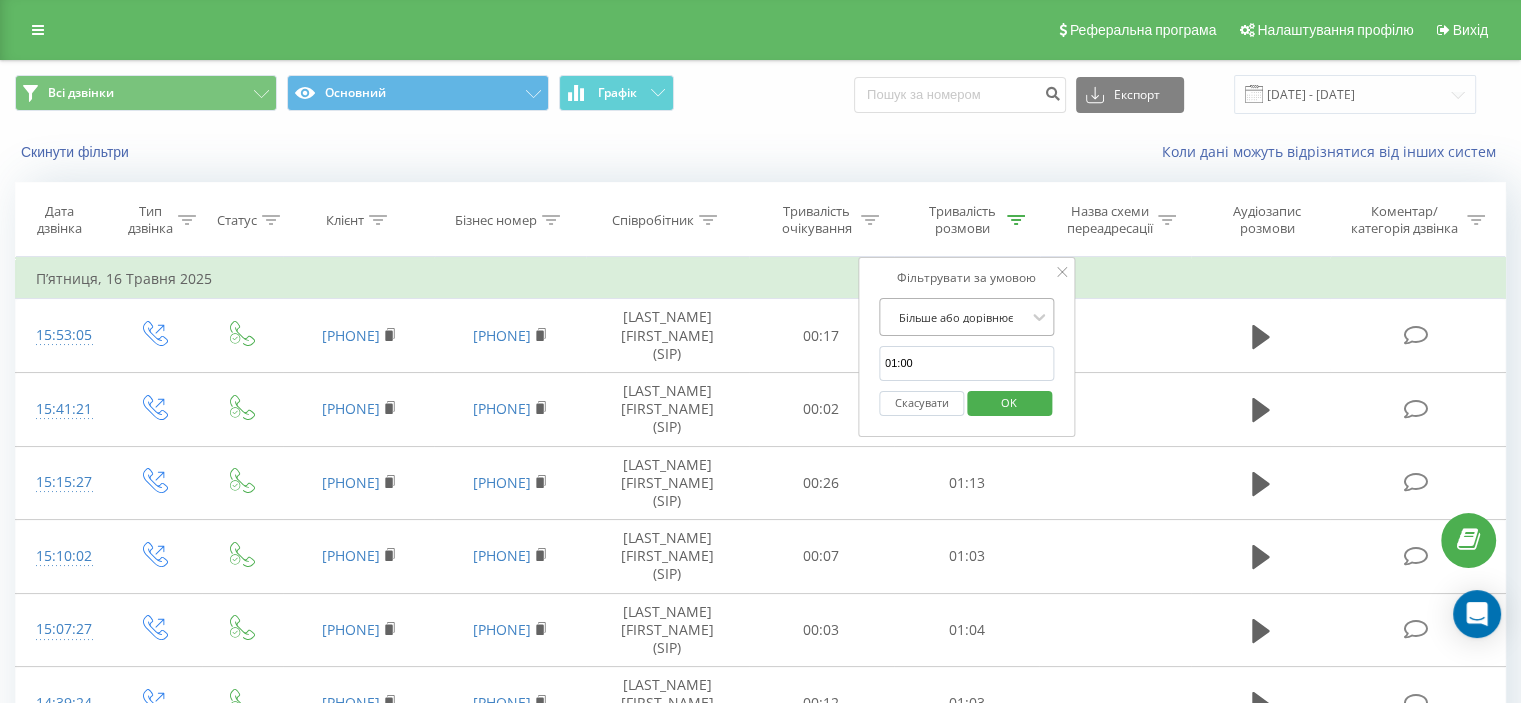 click on "Більше або дорівнює" at bounding box center [956, 317] 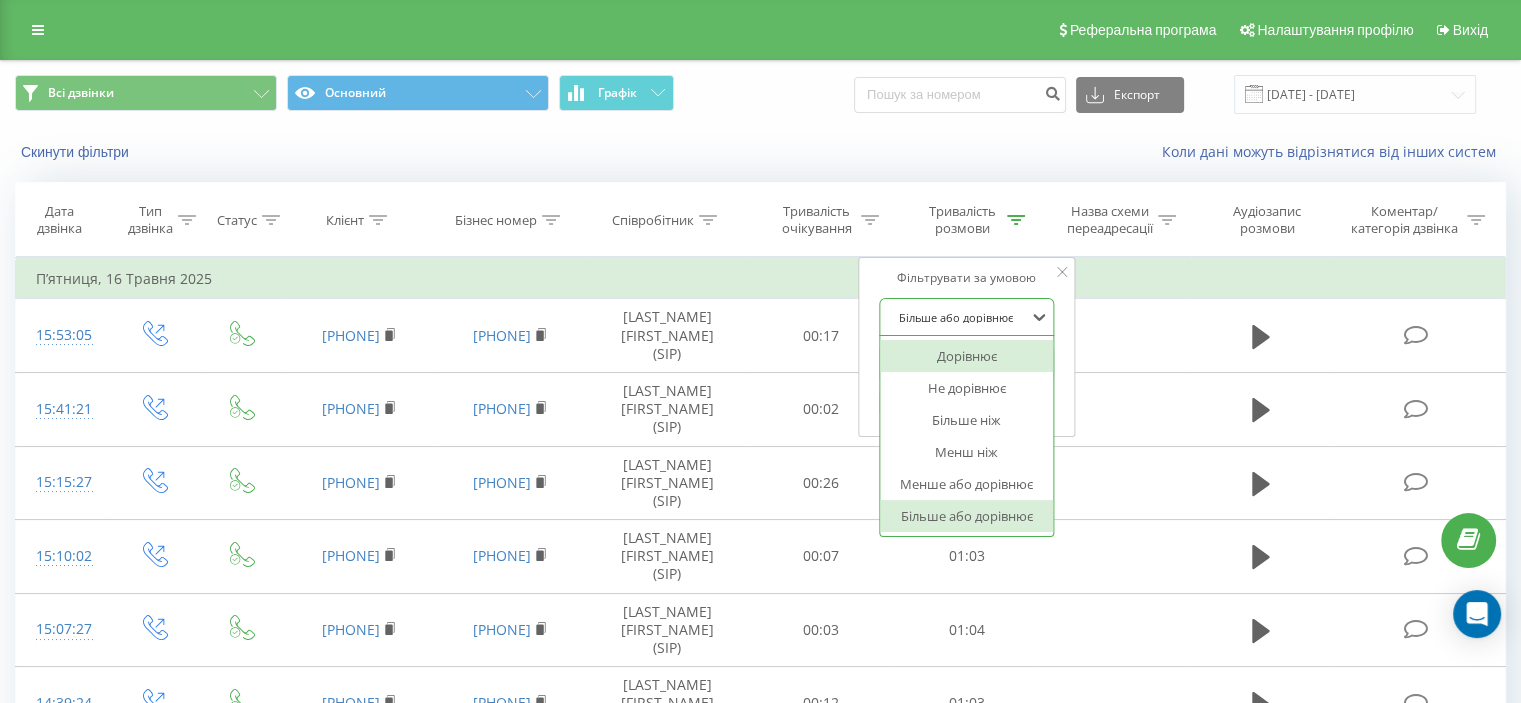 click on "Фільтрувати за умовою" at bounding box center (967, 278) 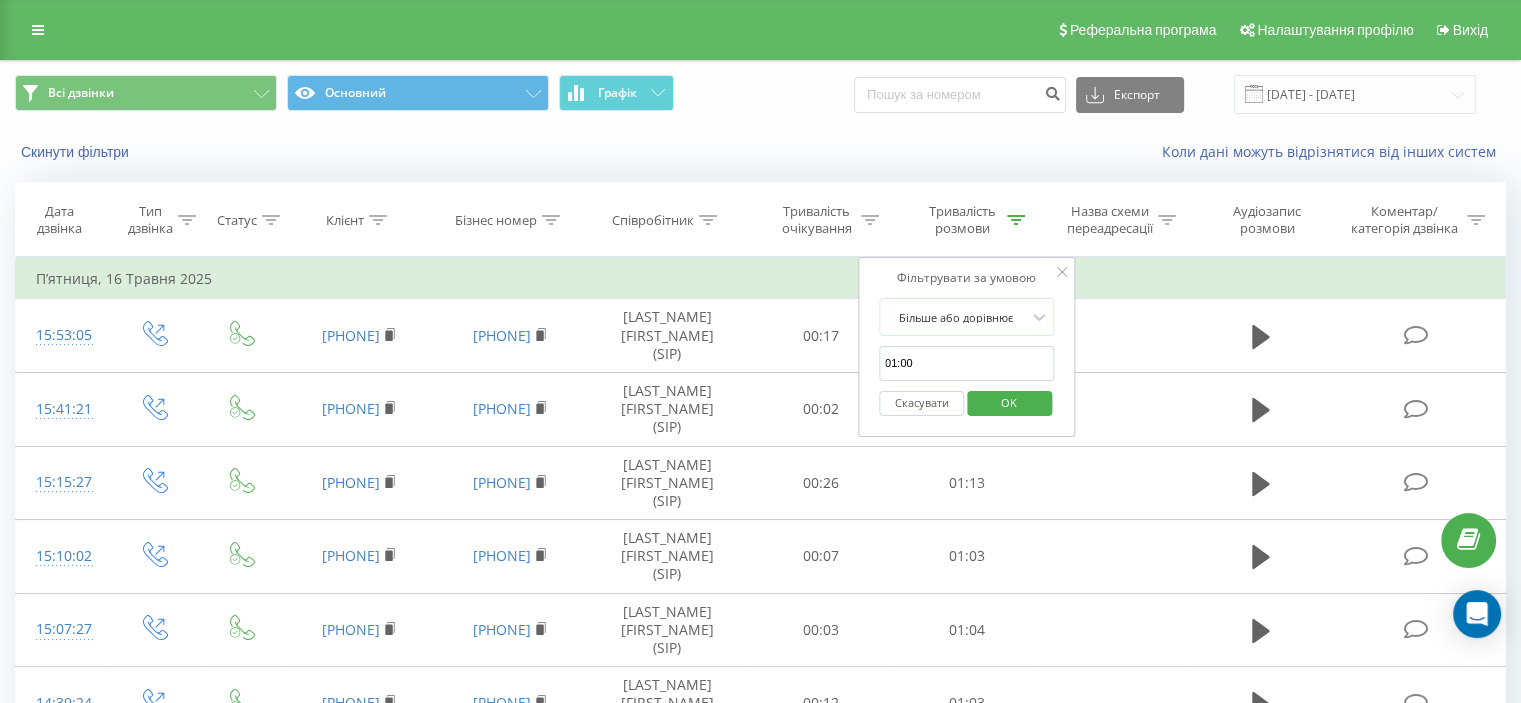 click on "Скасувати" at bounding box center (921, 403) 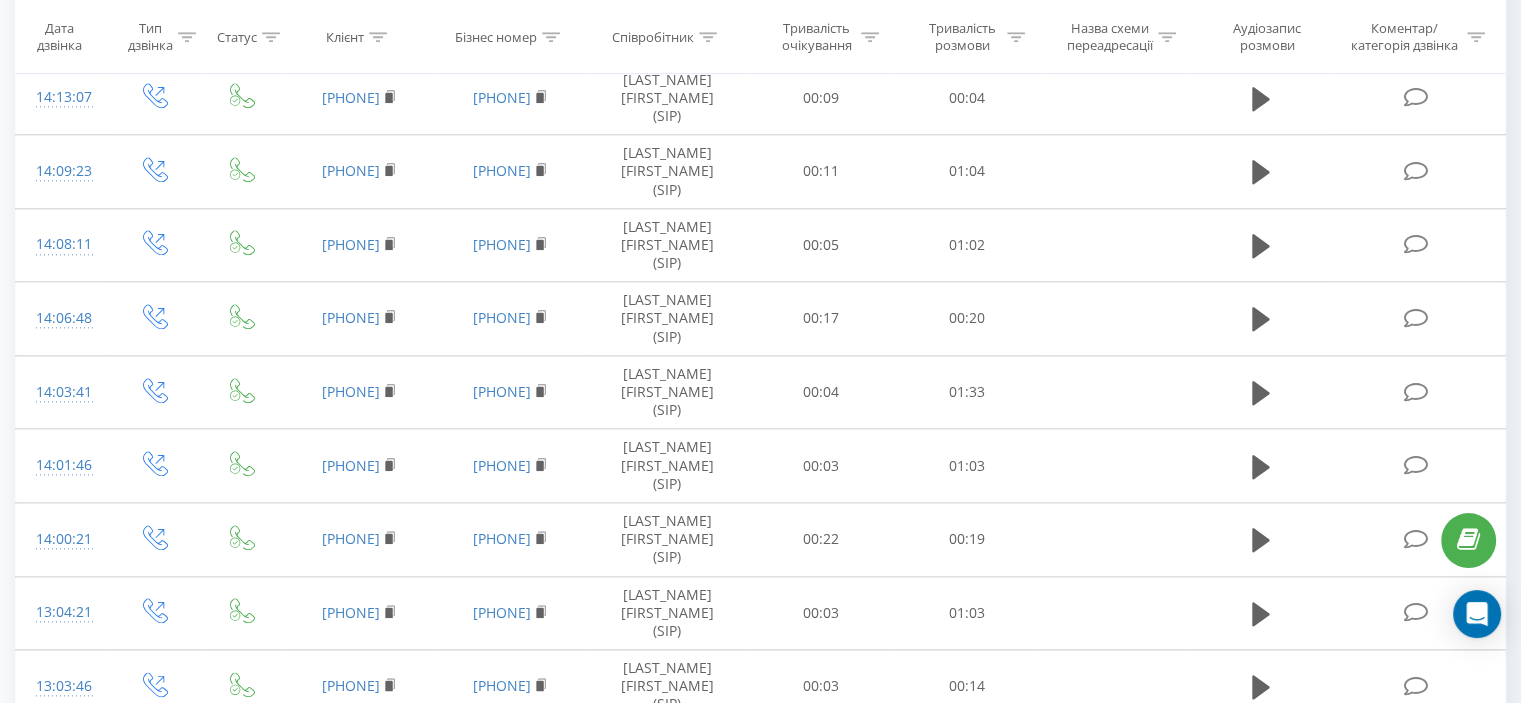 scroll, scrollTop: 3687, scrollLeft: 0, axis: vertical 